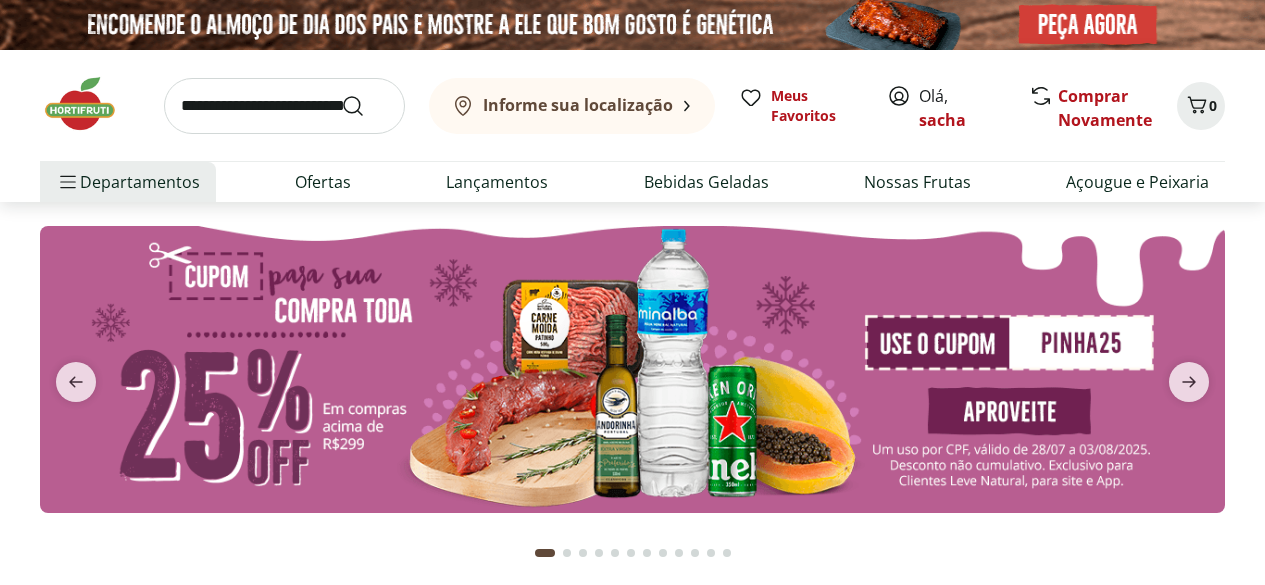 scroll, scrollTop: 0, scrollLeft: 0, axis: both 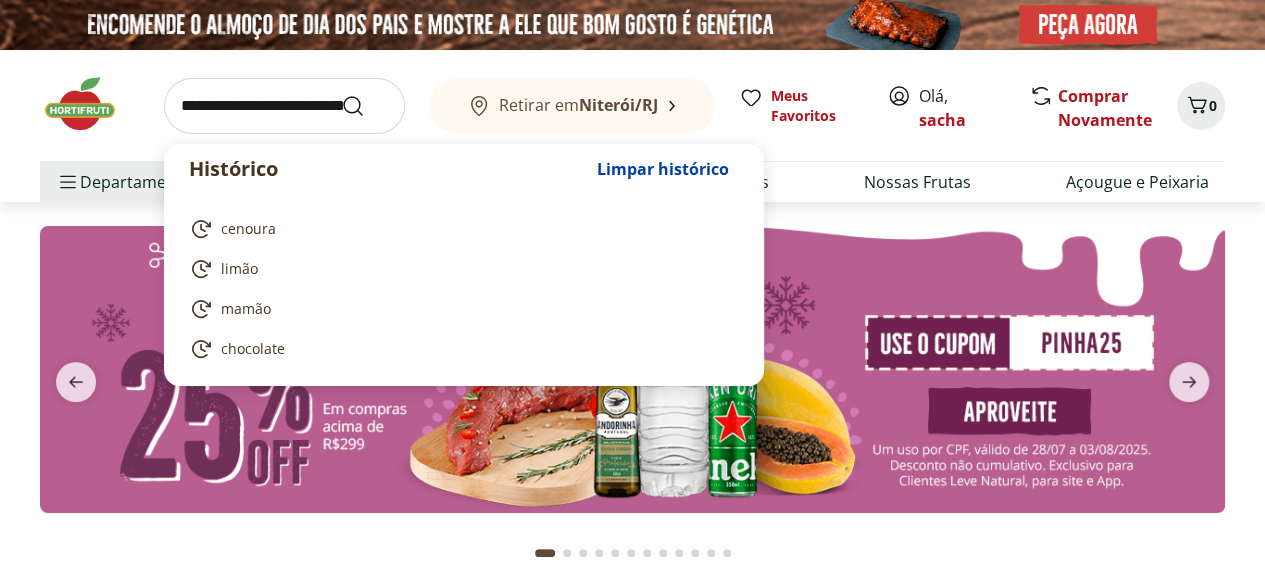 click at bounding box center (284, 106) 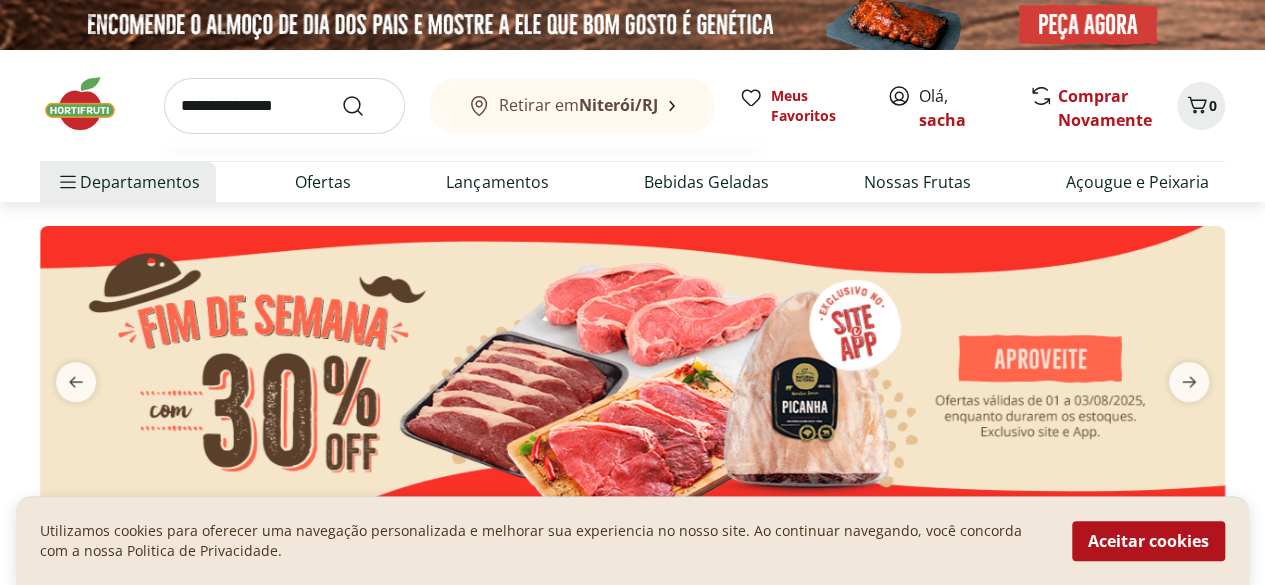 type on "**********" 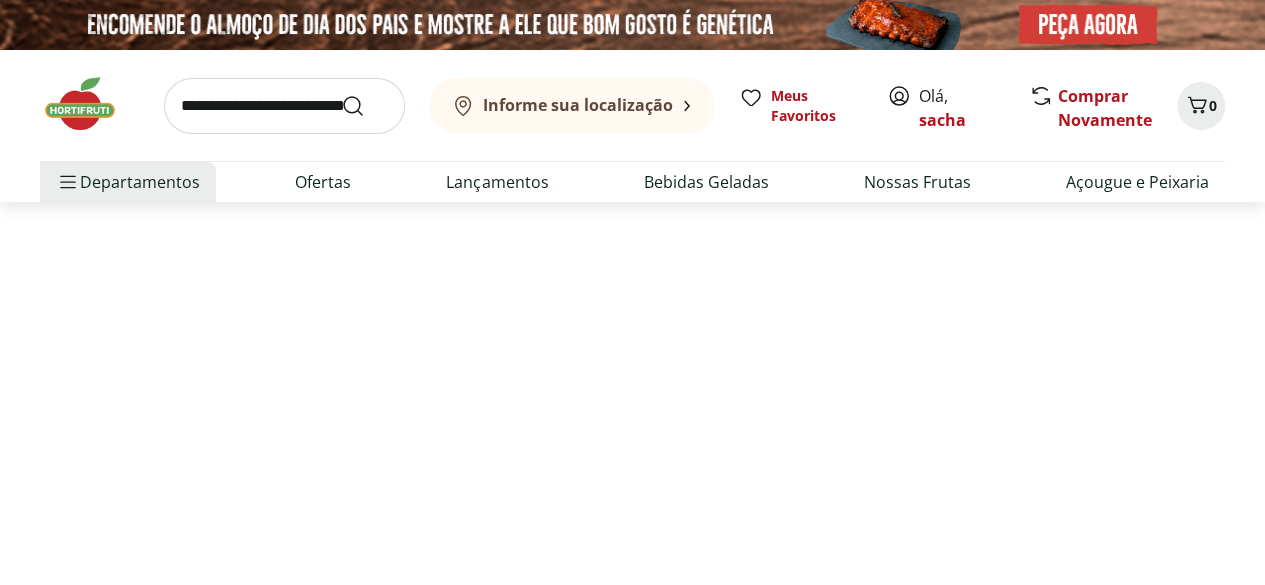 select on "**********" 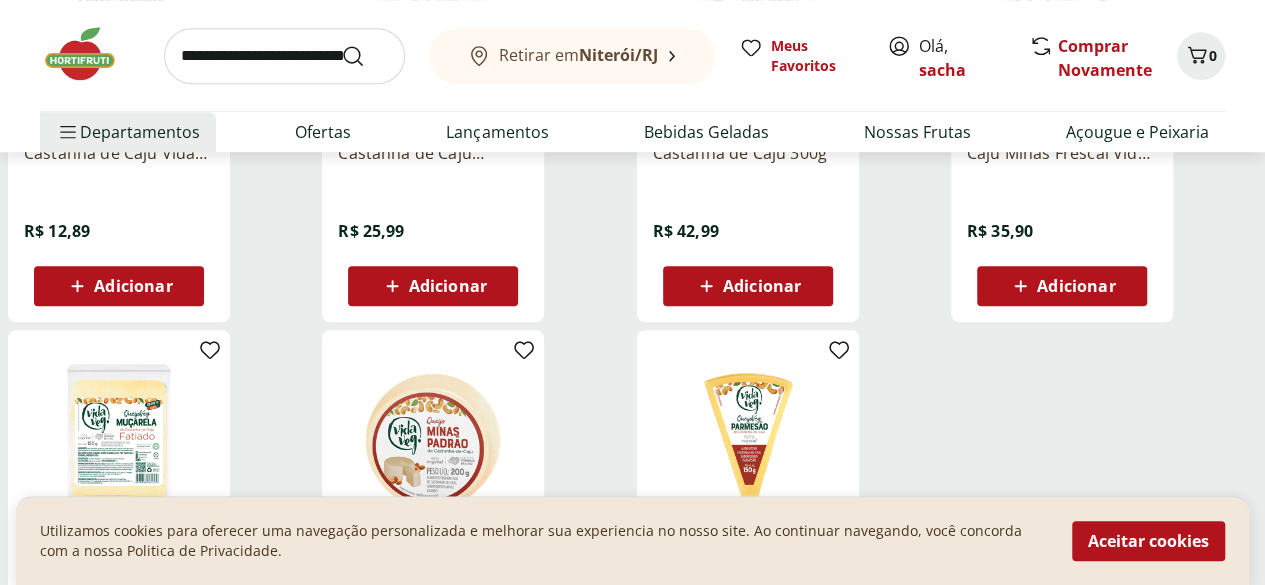 scroll, scrollTop: 300, scrollLeft: 0, axis: vertical 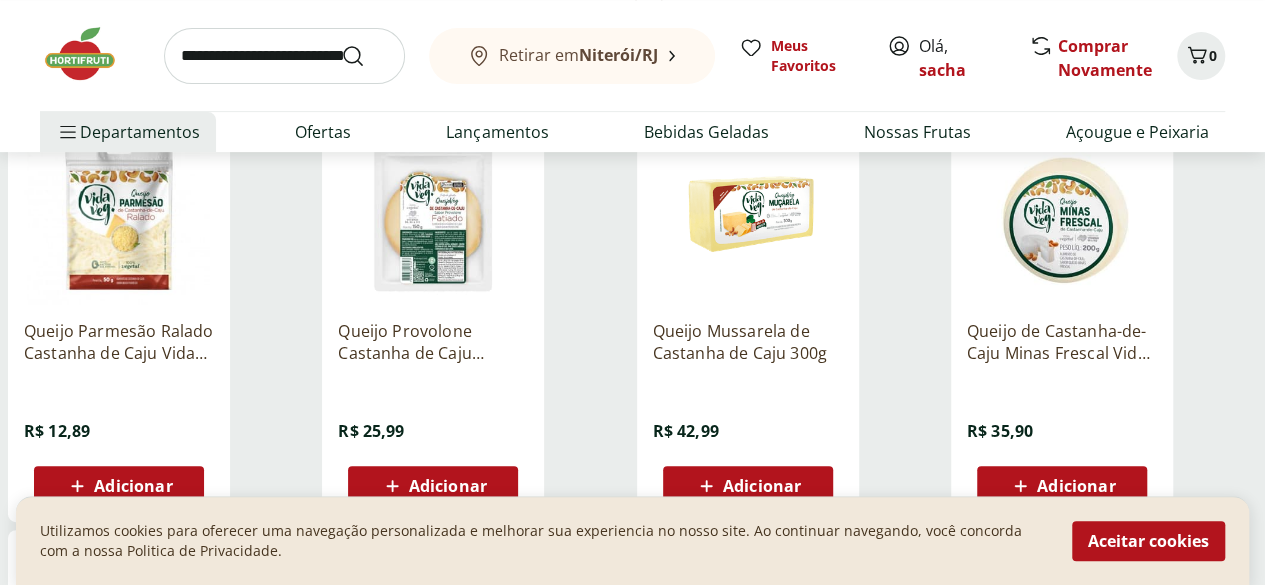 click on "Adicionar" at bounding box center (748, 486) 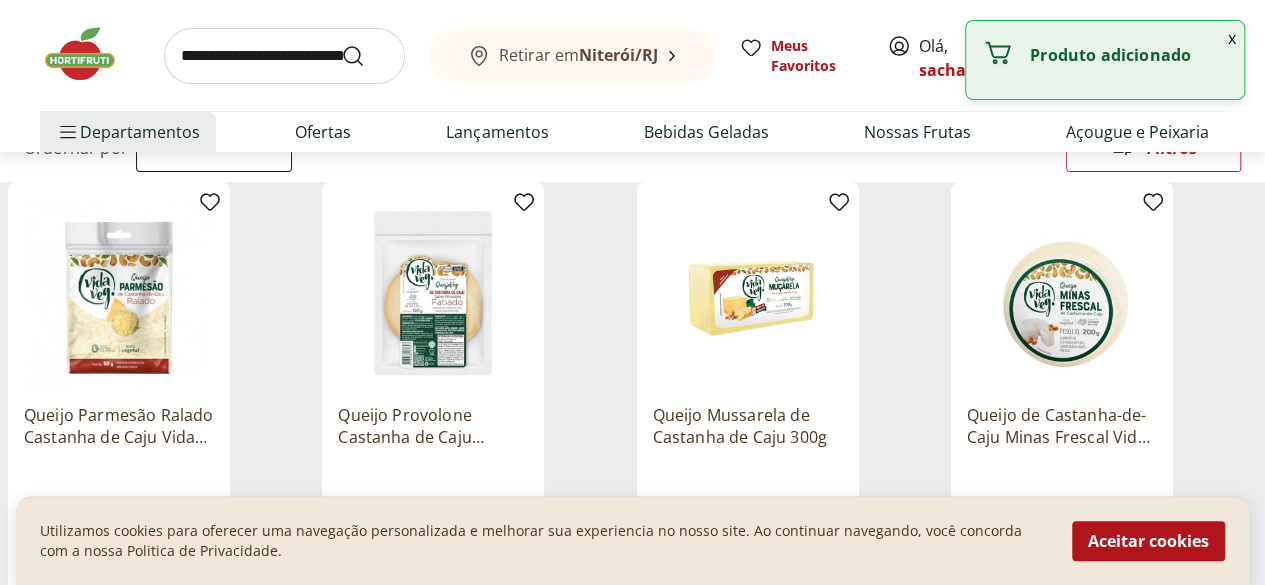 scroll, scrollTop: 100, scrollLeft: 0, axis: vertical 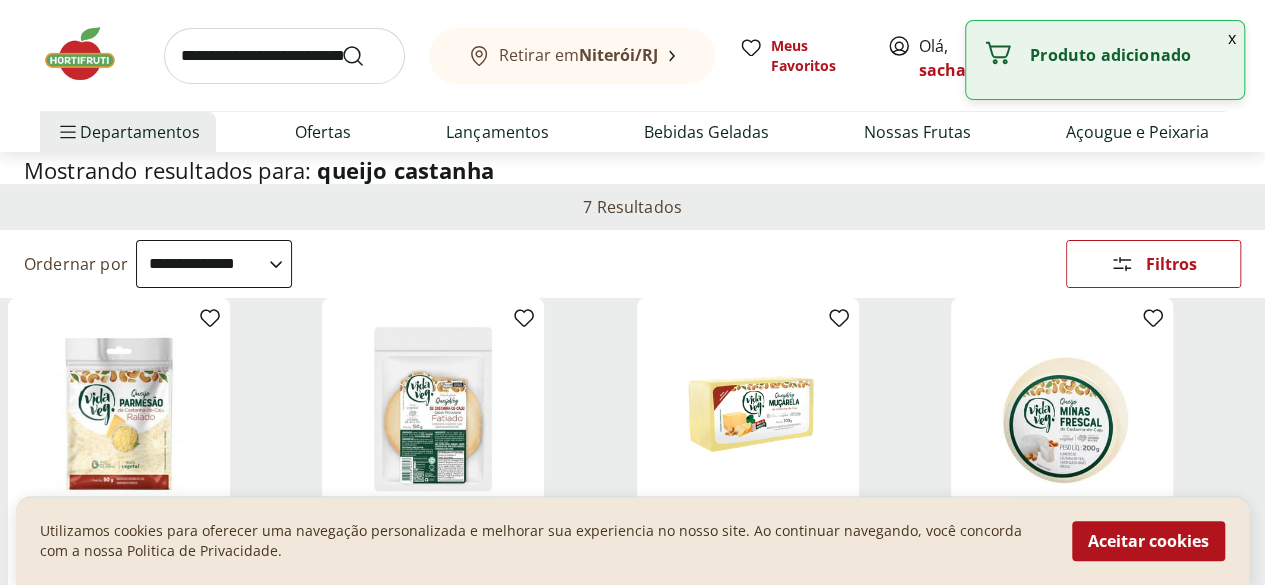 click on "x" at bounding box center [1232, 38] 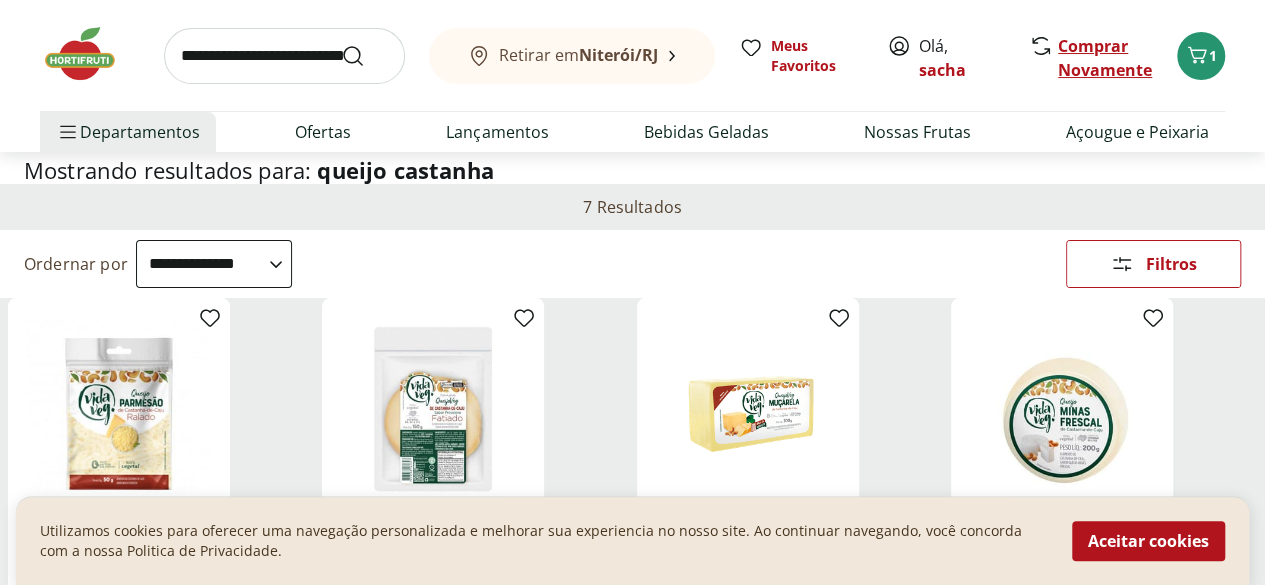 click on "Comprar Novamente" at bounding box center [1105, 58] 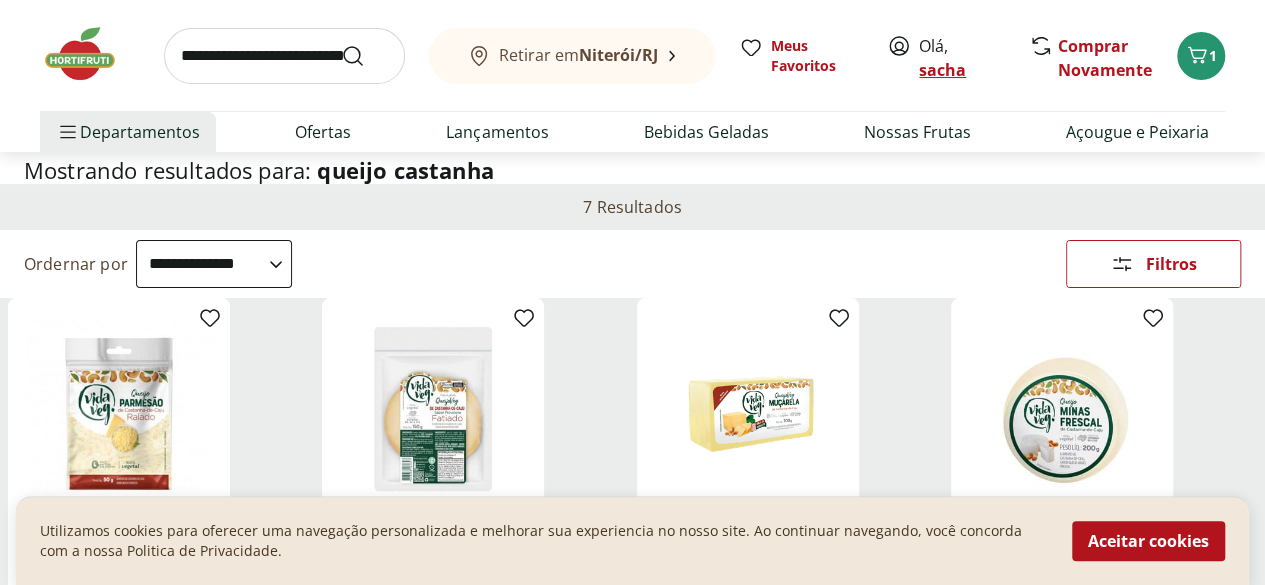 click on "sacha" at bounding box center [942, 70] 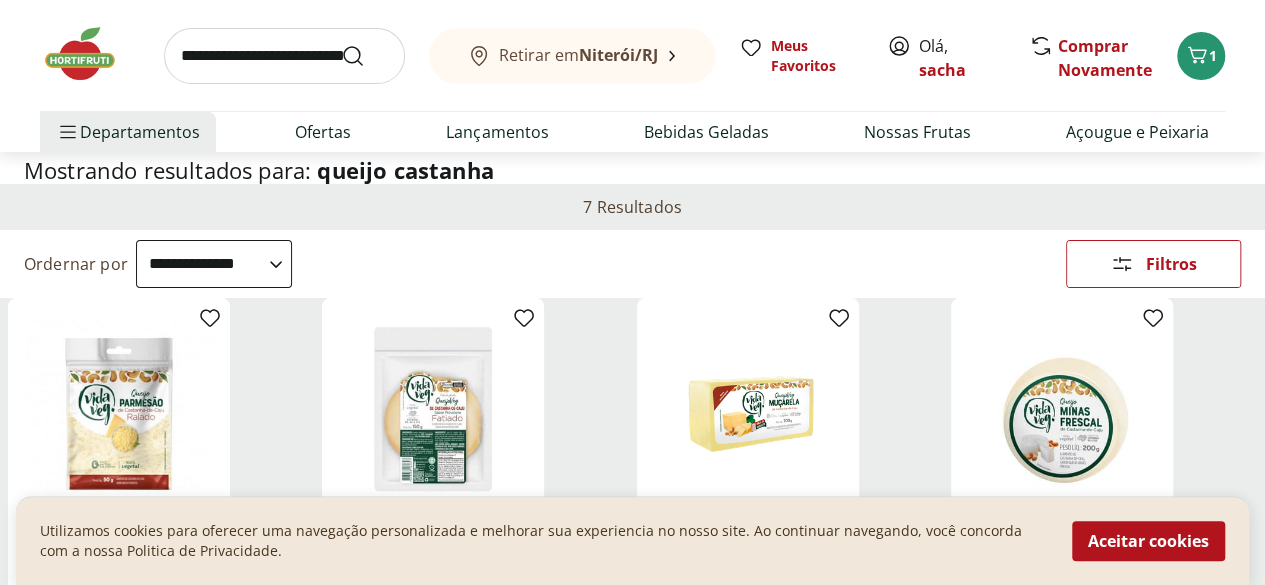 click on "Retirar em  [CITY]/[STATE] Meus Favoritos Olá,  [FIRST] Comprar Novamente 1" at bounding box center [632, 55] 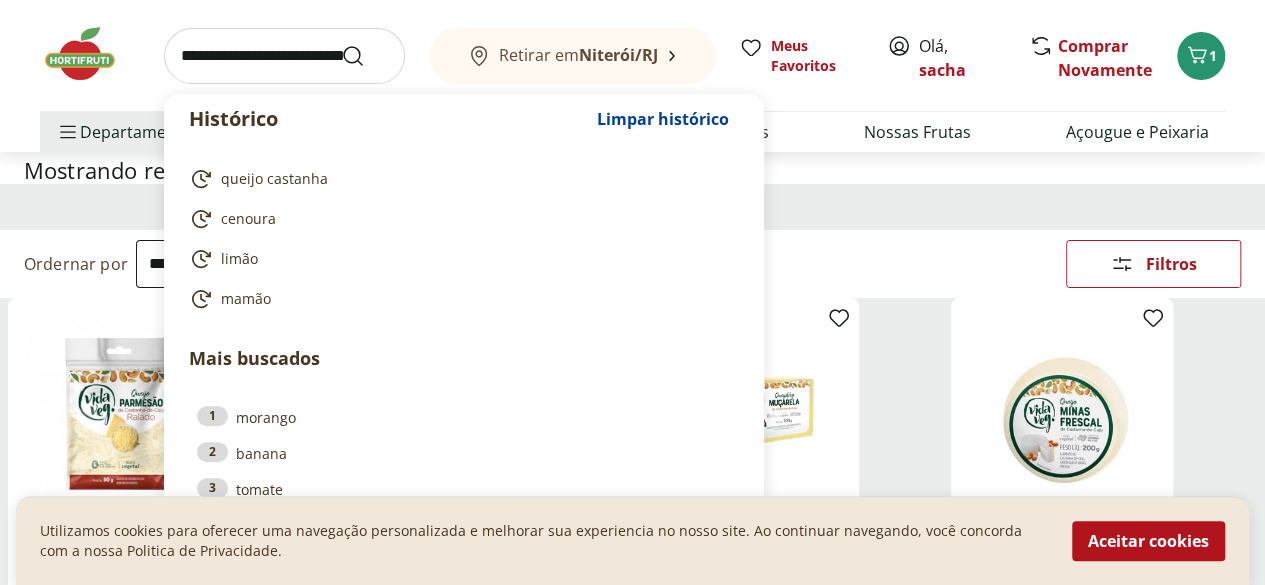 click at bounding box center [284, 56] 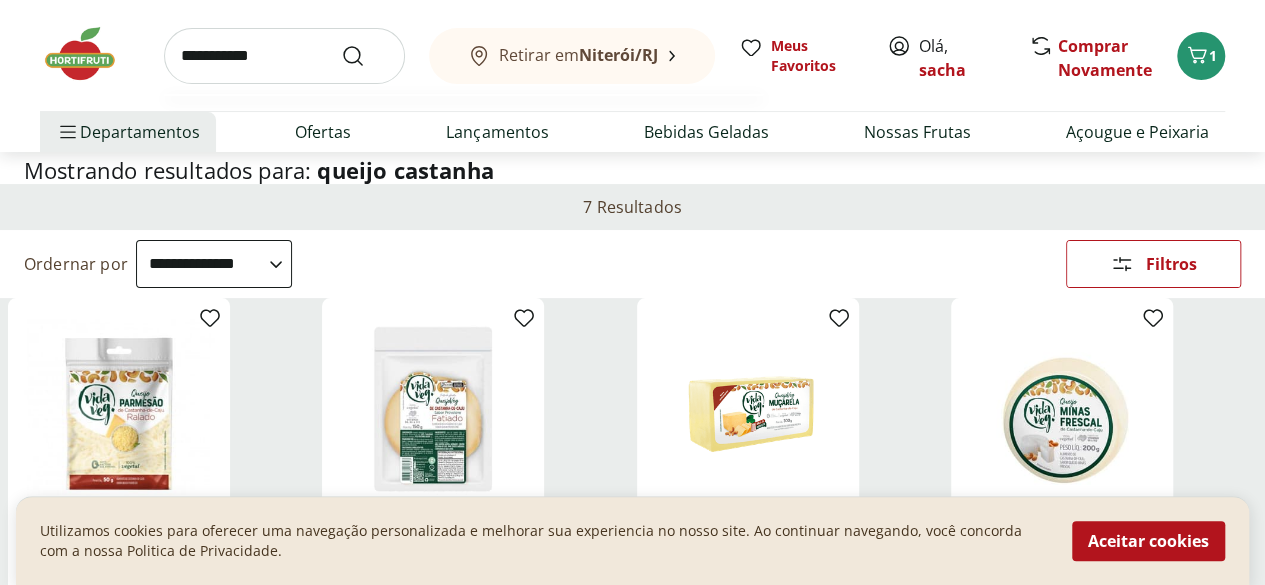 type on "**********" 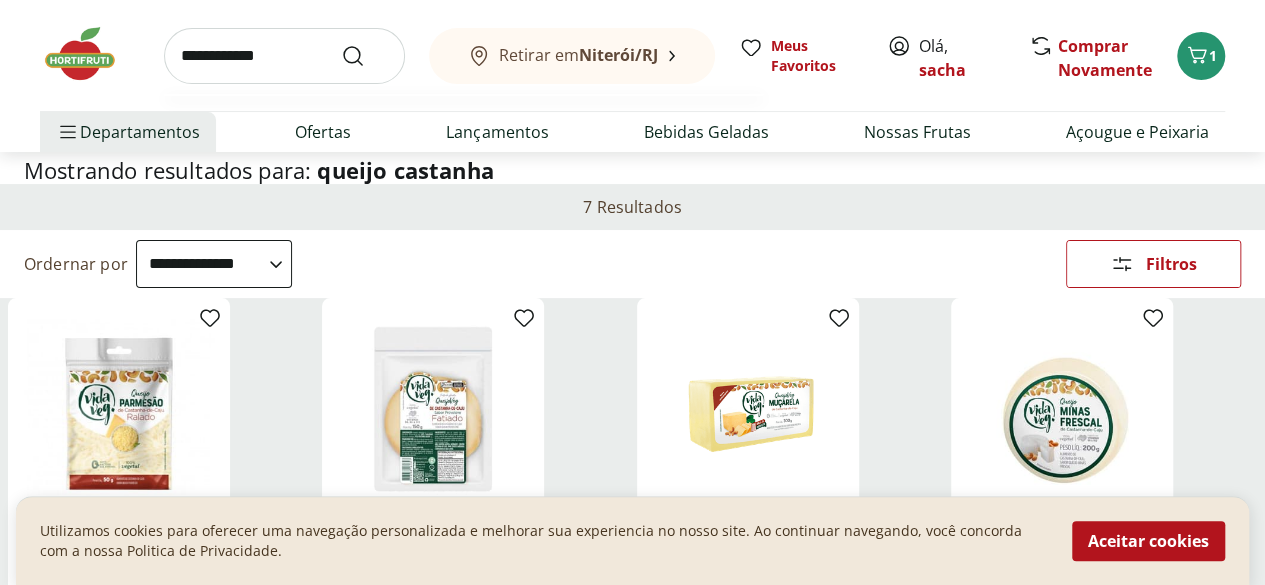 click at bounding box center [365, 56] 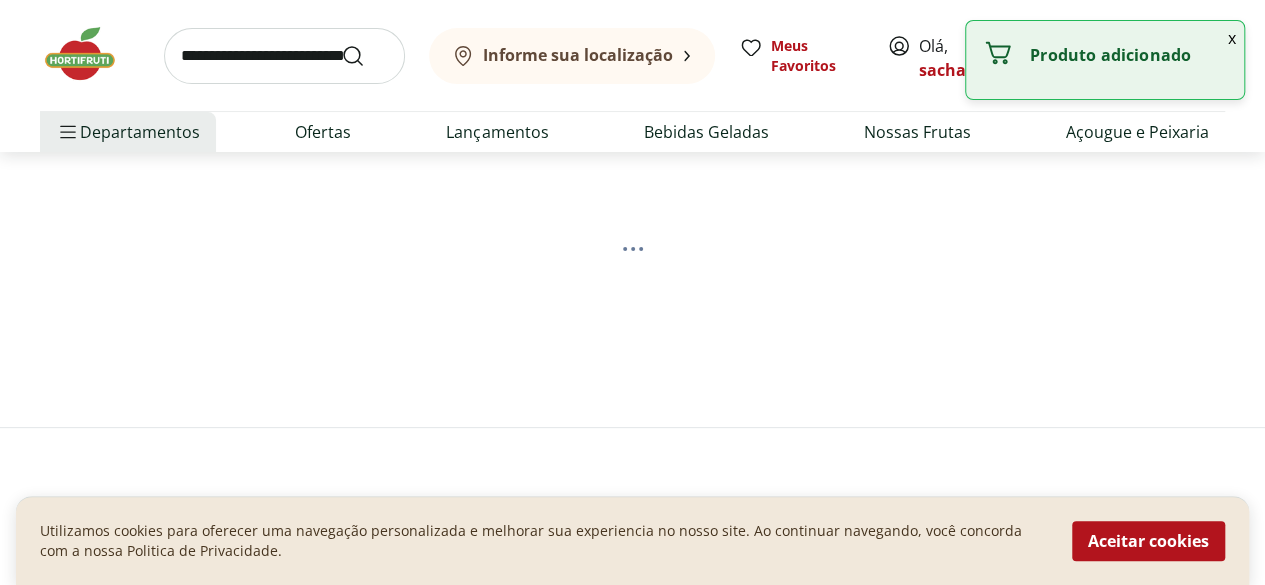 scroll, scrollTop: 0, scrollLeft: 0, axis: both 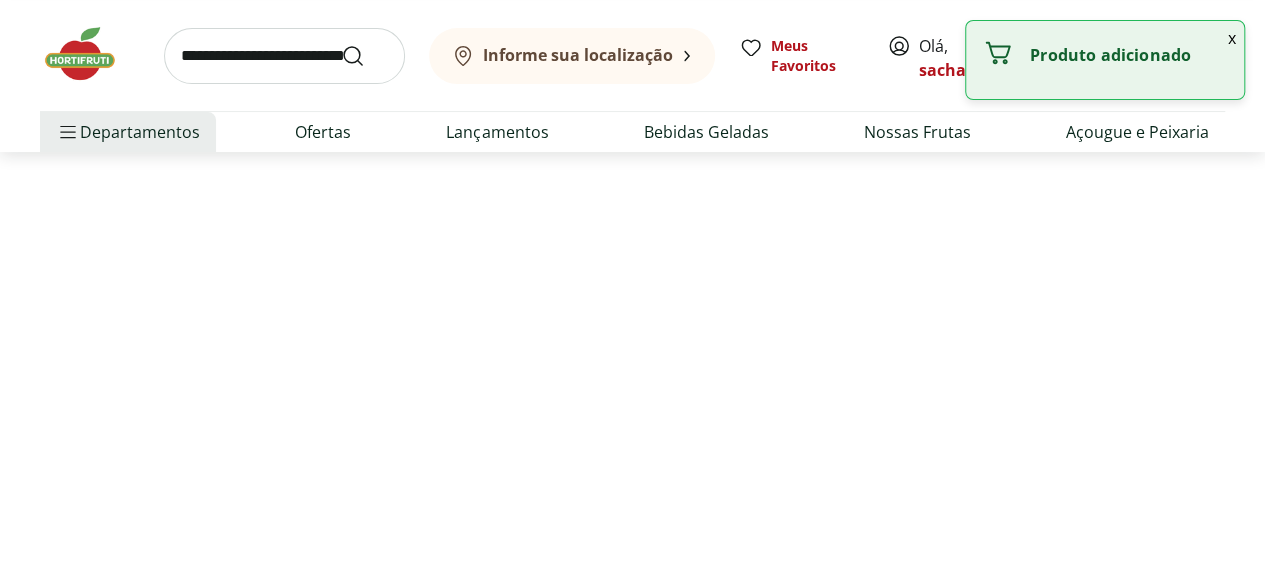 select on "**********" 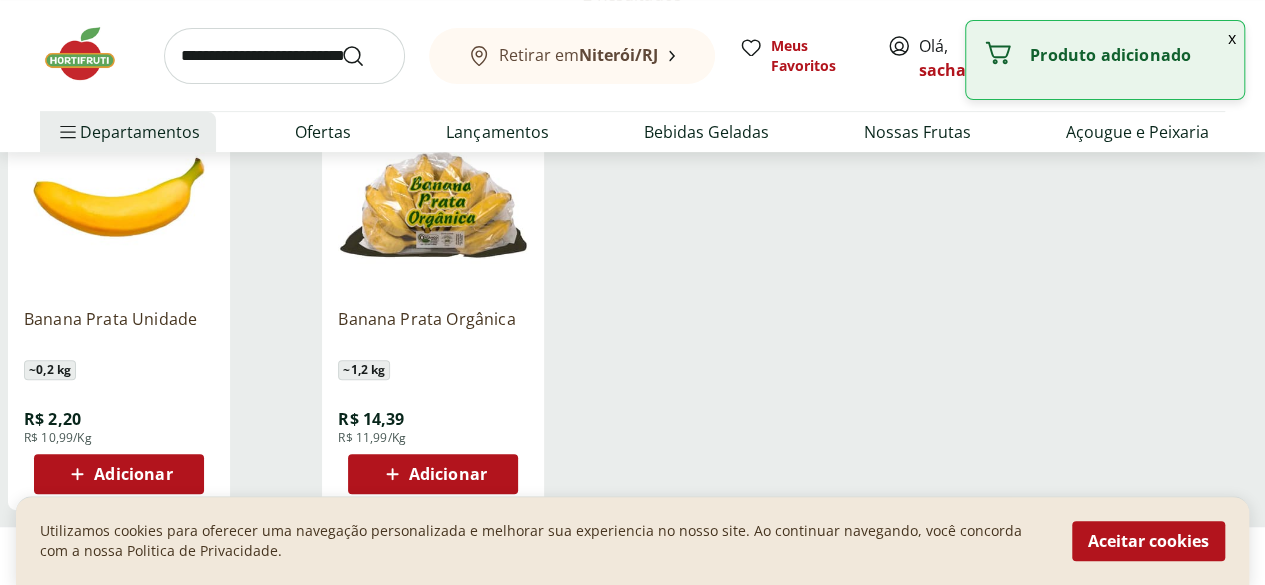 scroll, scrollTop: 400, scrollLeft: 0, axis: vertical 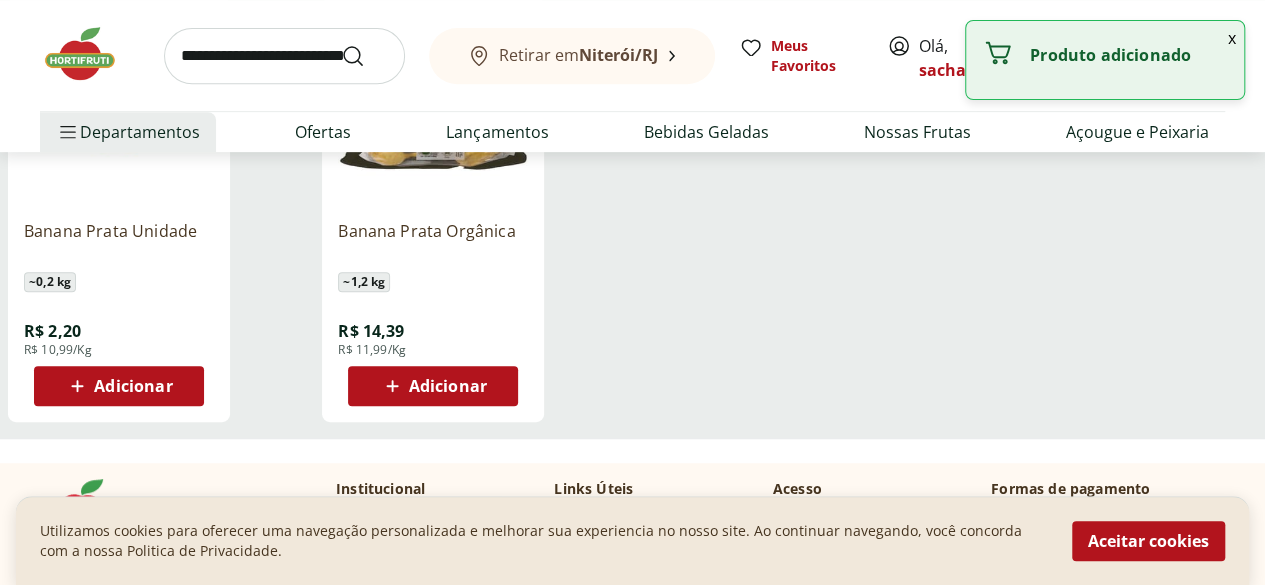 click on "Adicionar" at bounding box center [448, 386] 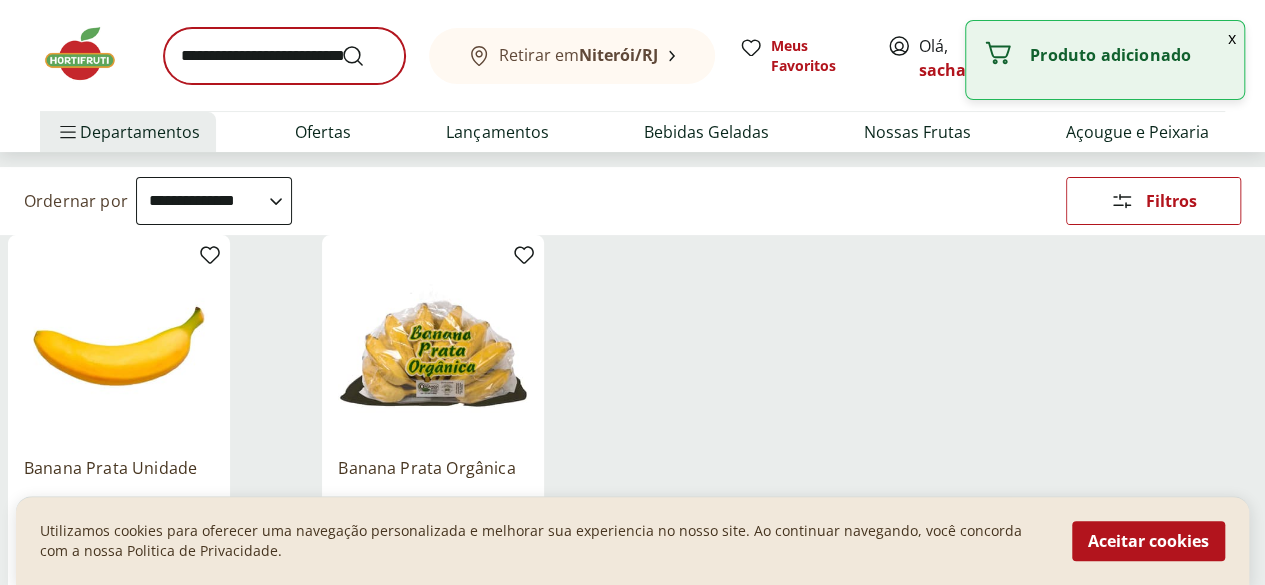 scroll, scrollTop: 0, scrollLeft: 0, axis: both 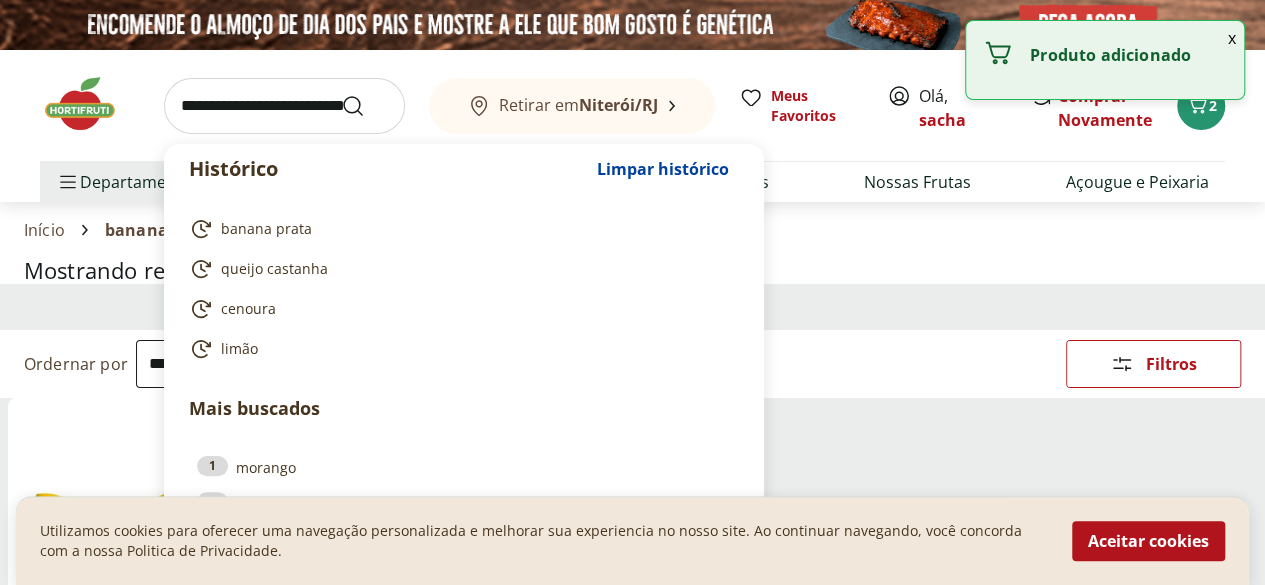 click at bounding box center [284, 106] 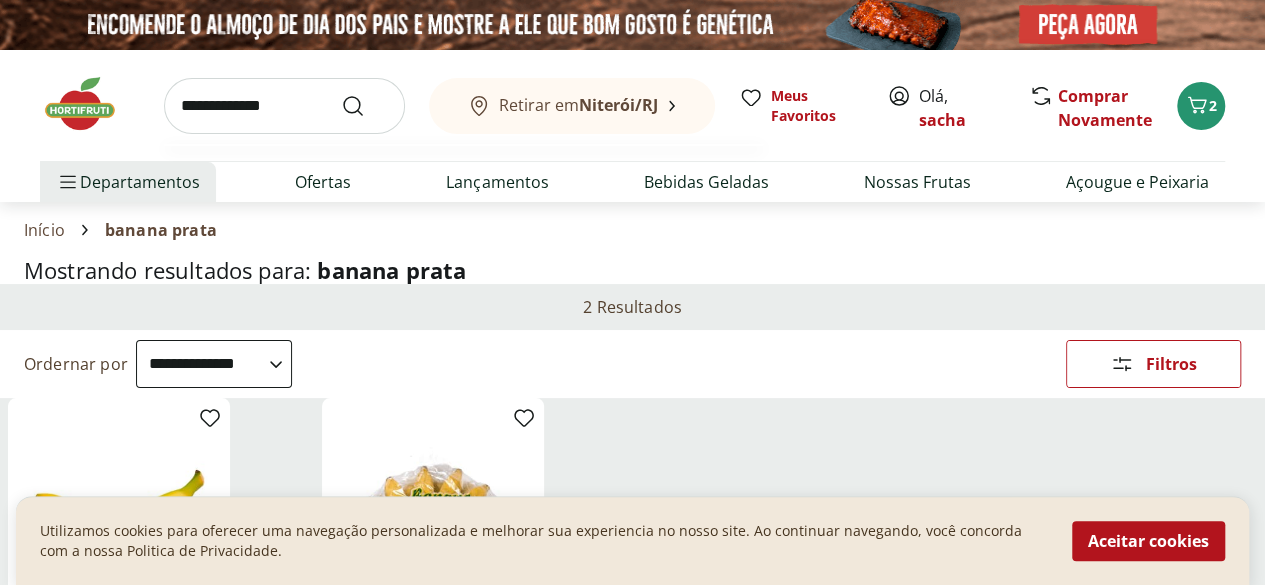 type on "**********" 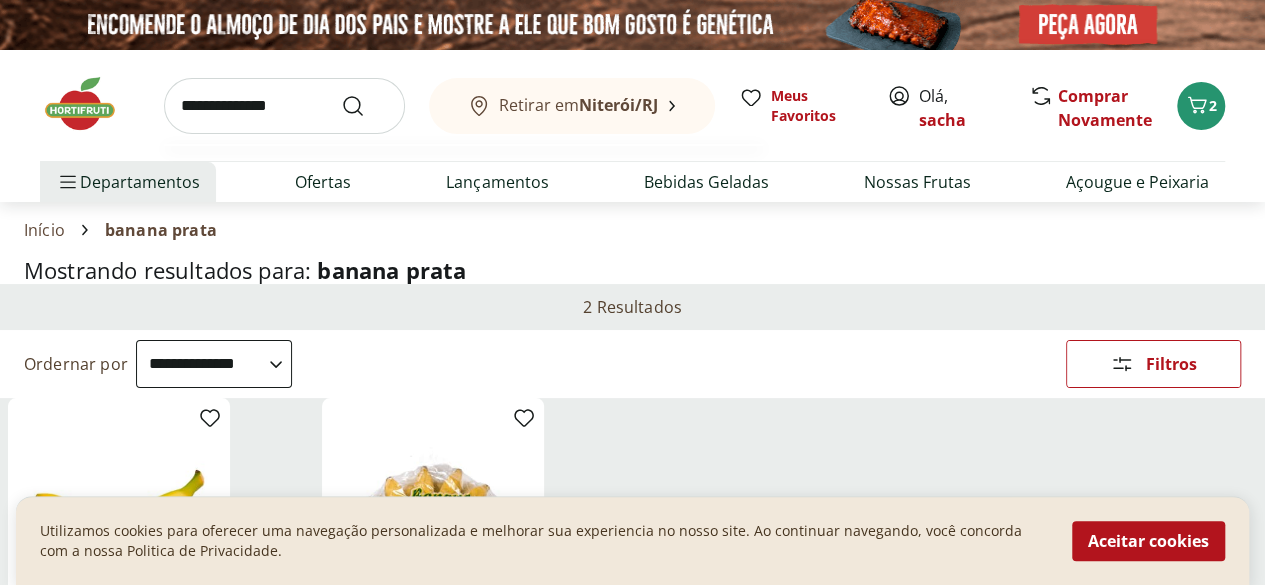 click at bounding box center [365, 106] 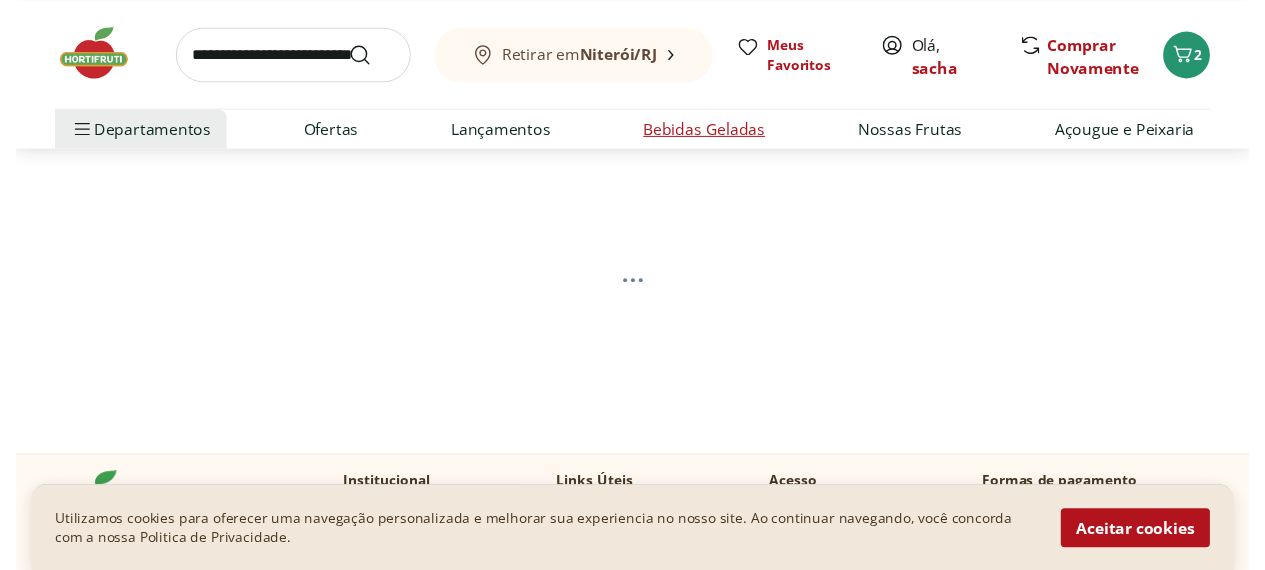 scroll, scrollTop: 100, scrollLeft: 0, axis: vertical 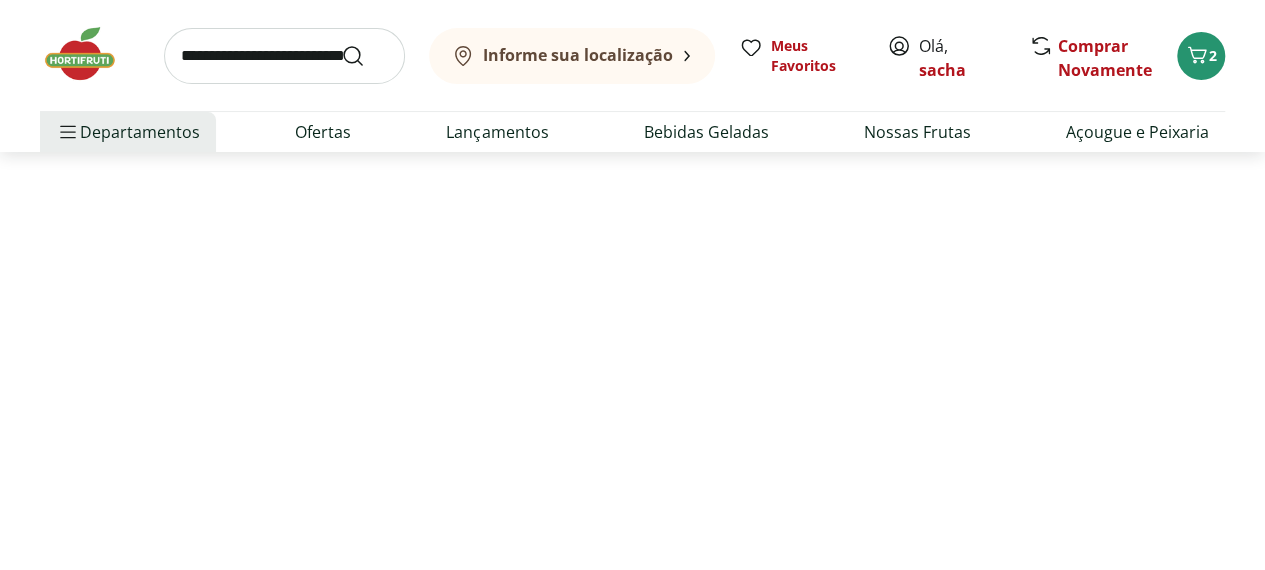 select on "**********" 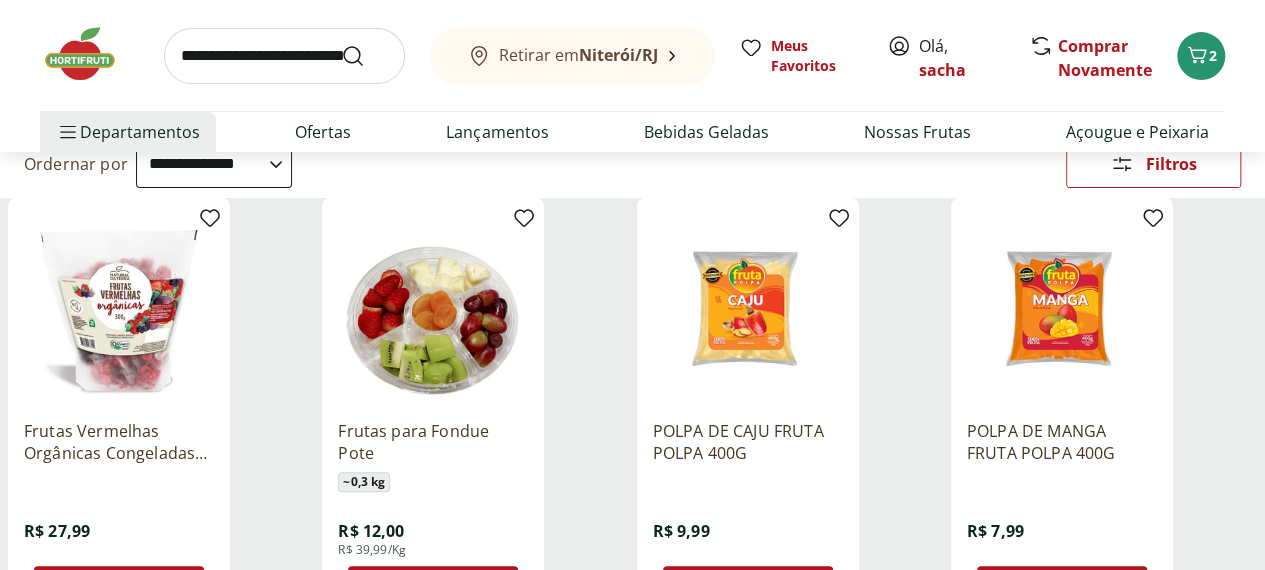 scroll, scrollTop: 700, scrollLeft: 0, axis: vertical 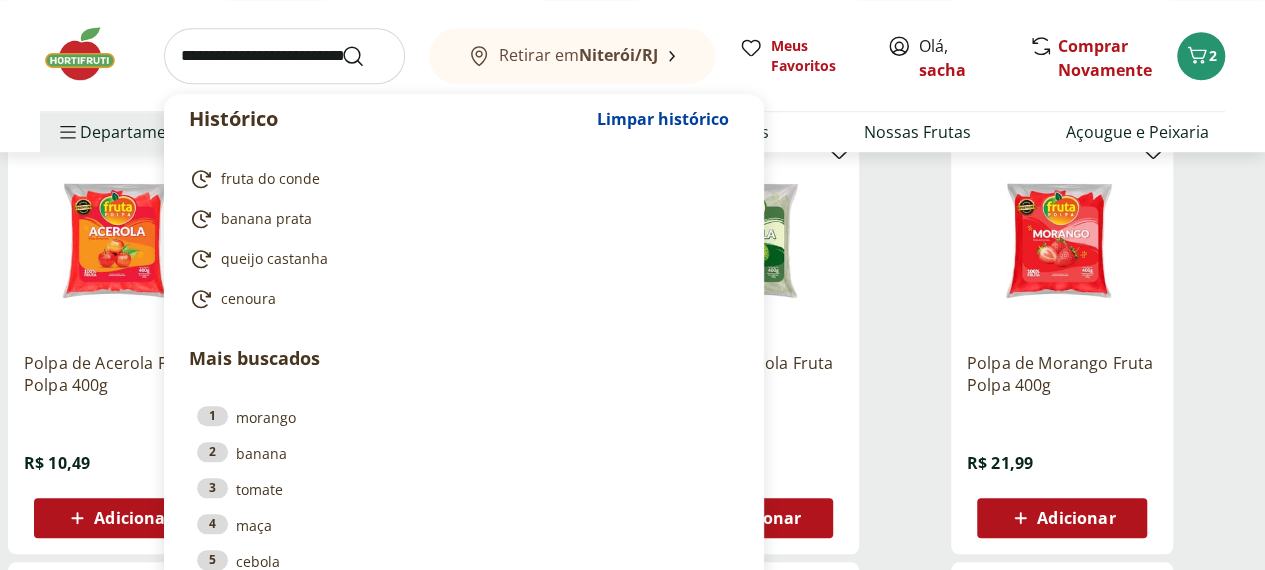 click at bounding box center (284, 56) 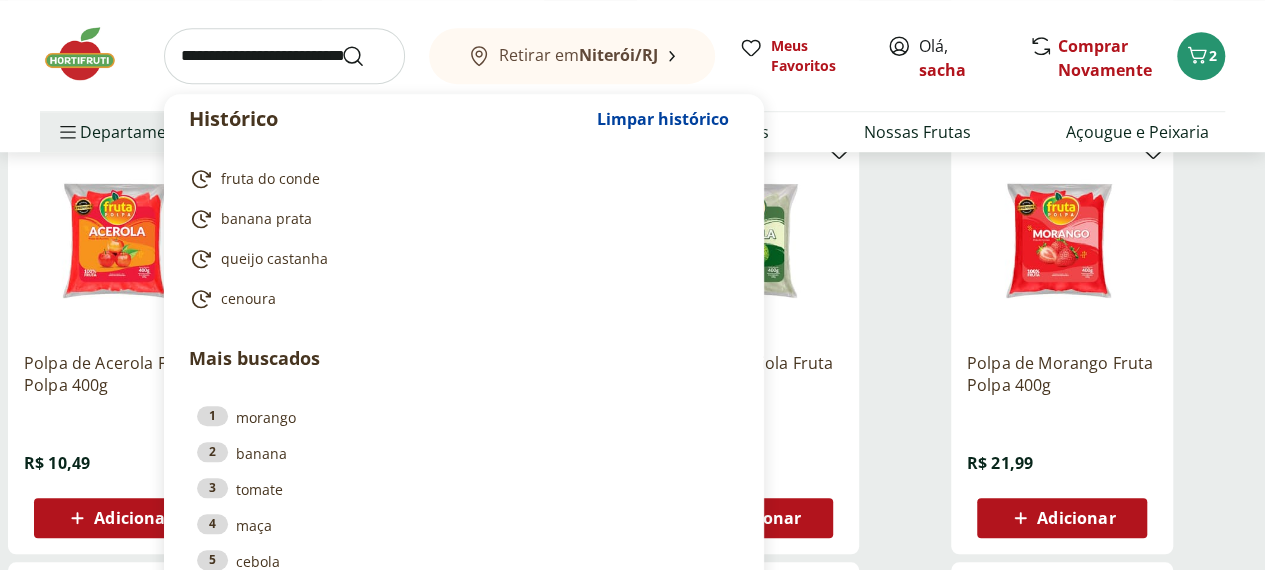 click at bounding box center (284, 56) 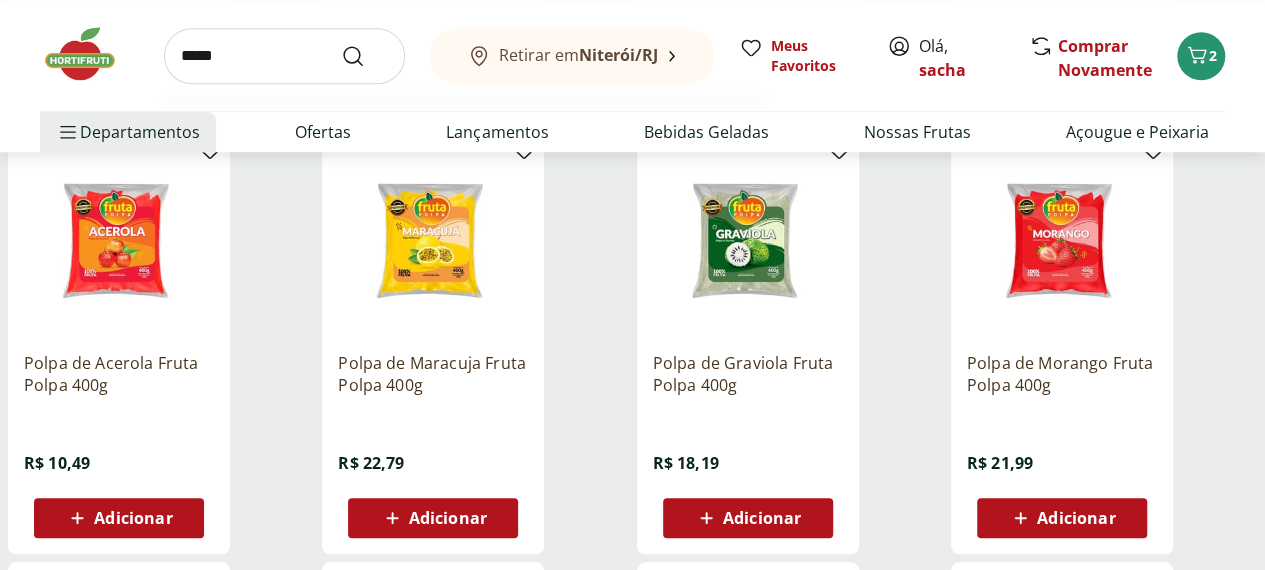 type on "*****" 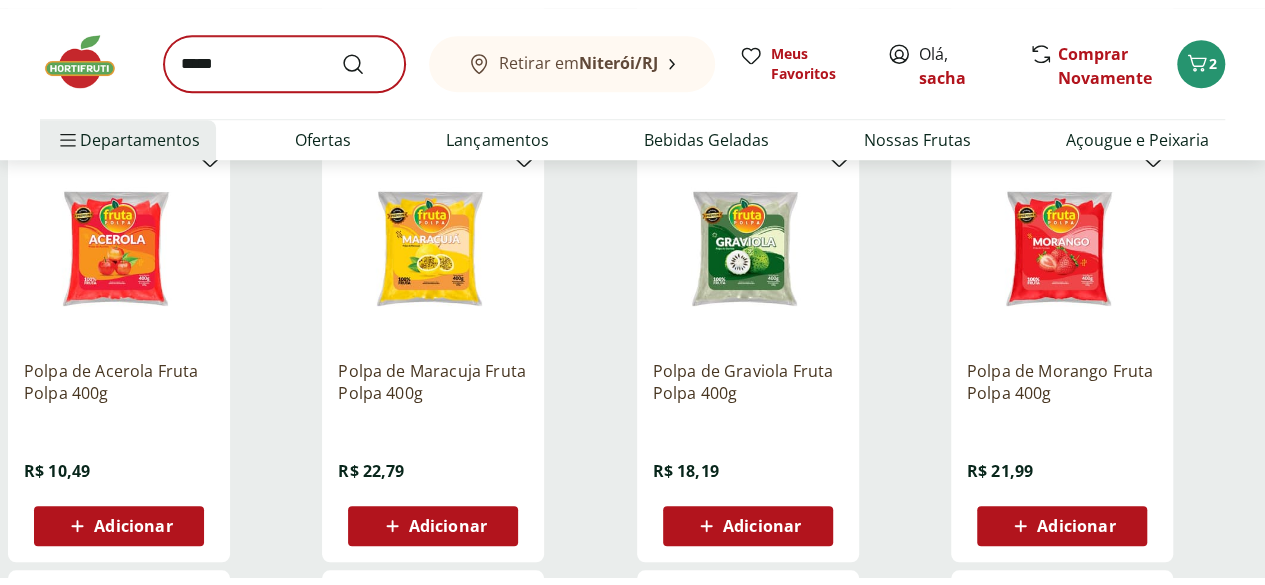 scroll, scrollTop: 0, scrollLeft: 0, axis: both 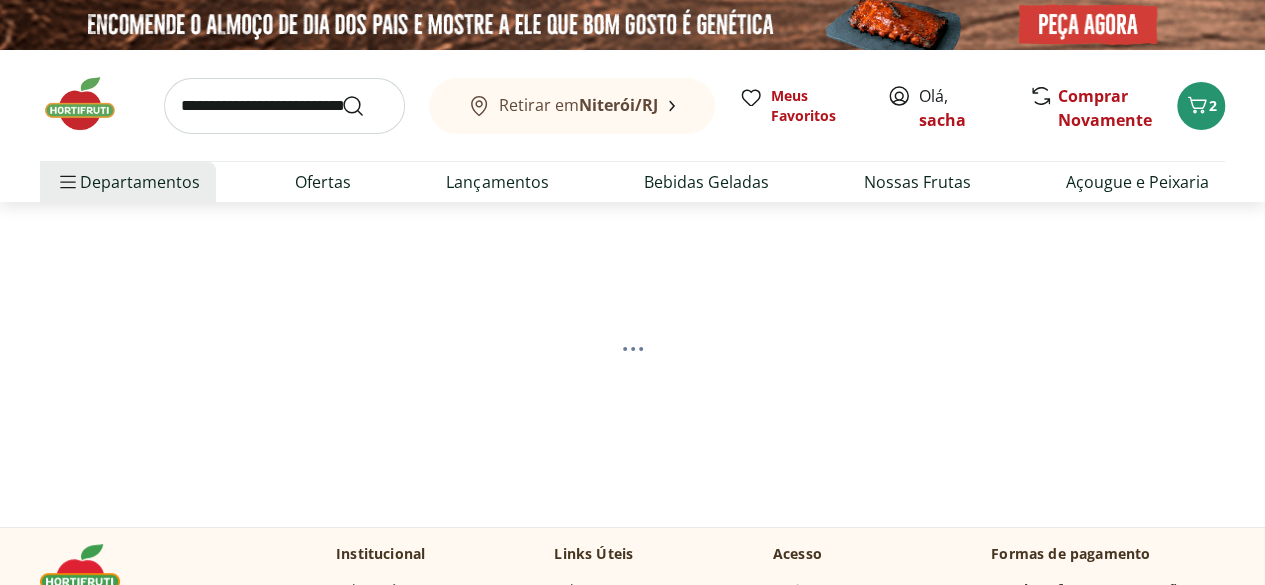 select on "**********" 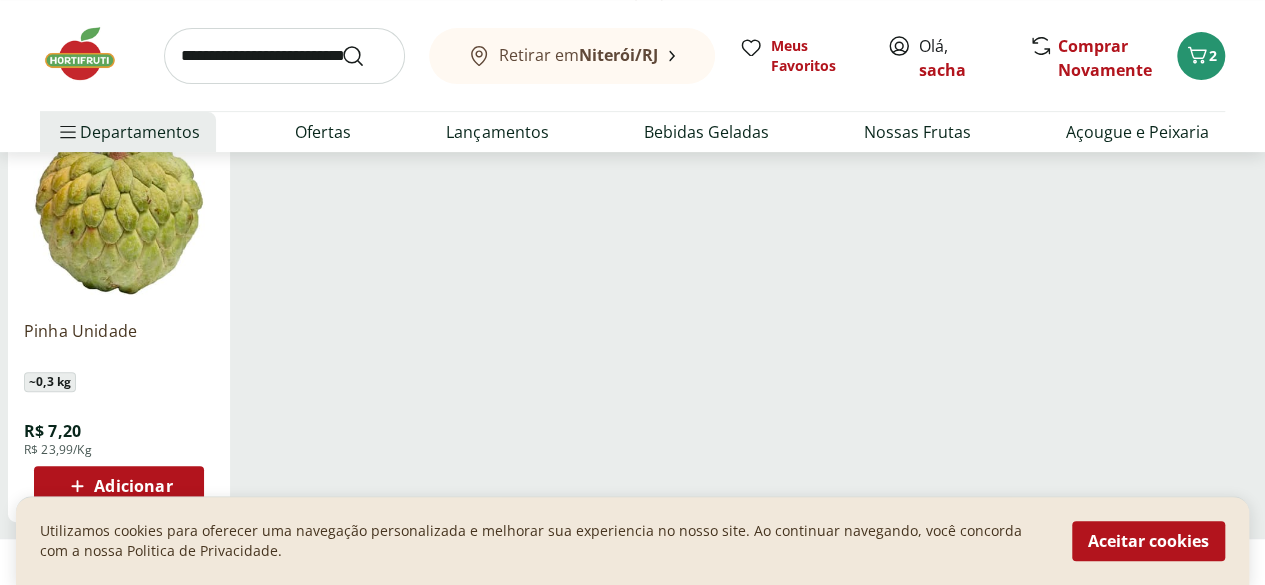 scroll, scrollTop: 400, scrollLeft: 0, axis: vertical 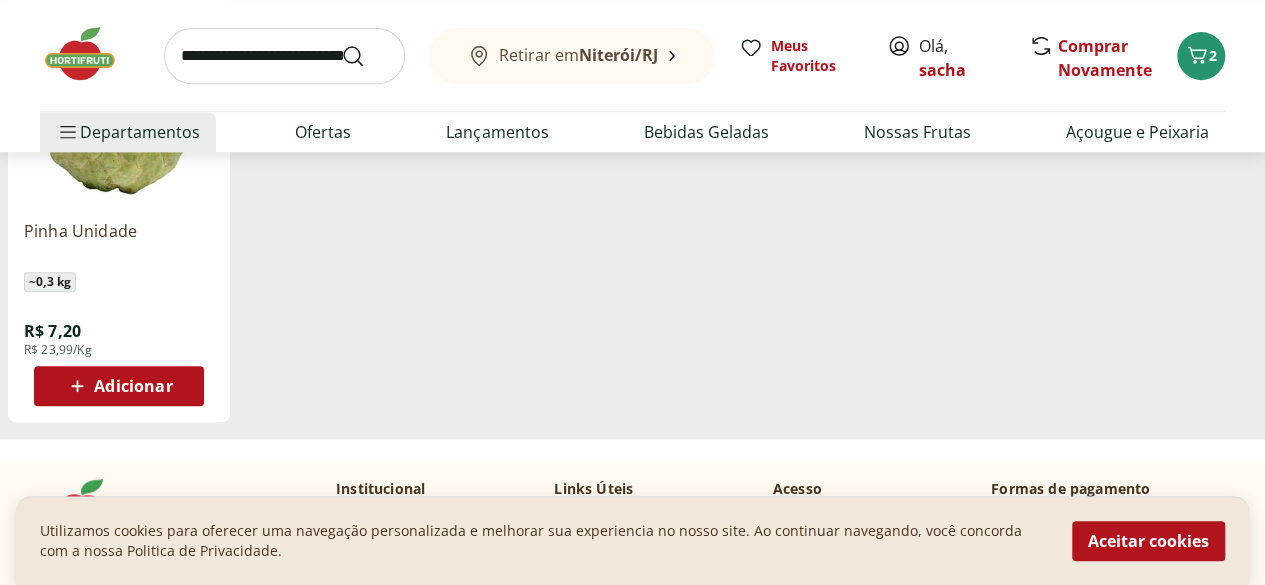 click on "Adicionar" at bounding box center (133, 386) 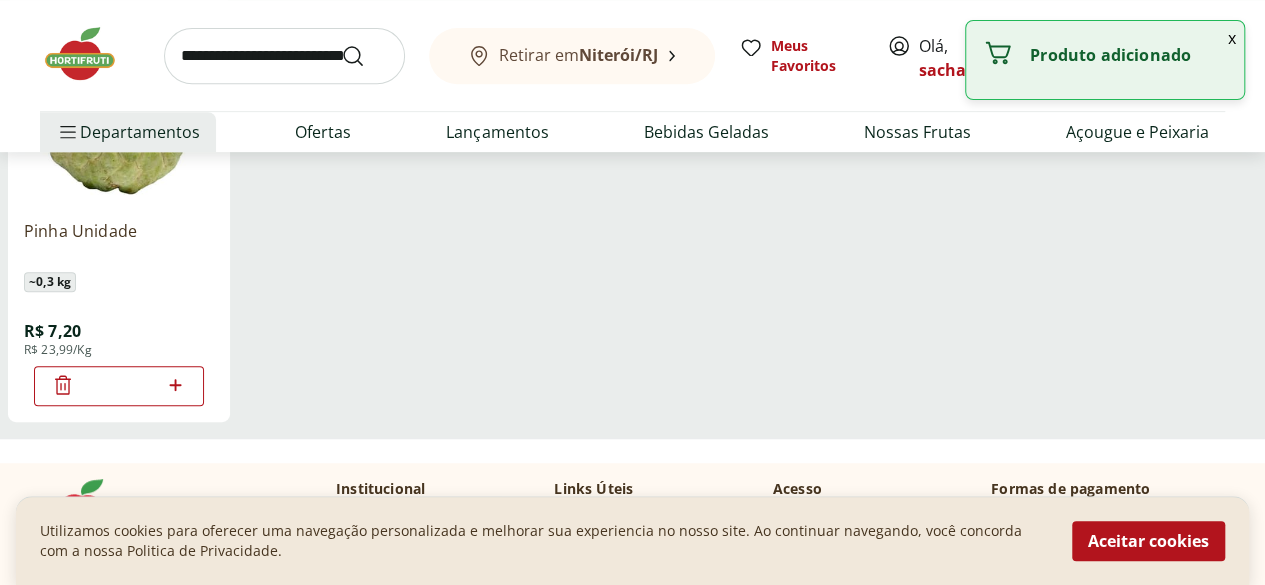 drag, startPoint x: 491, startPoint y: 388, endPoint x: 502, endPoint y: 337, distance: 52.17279 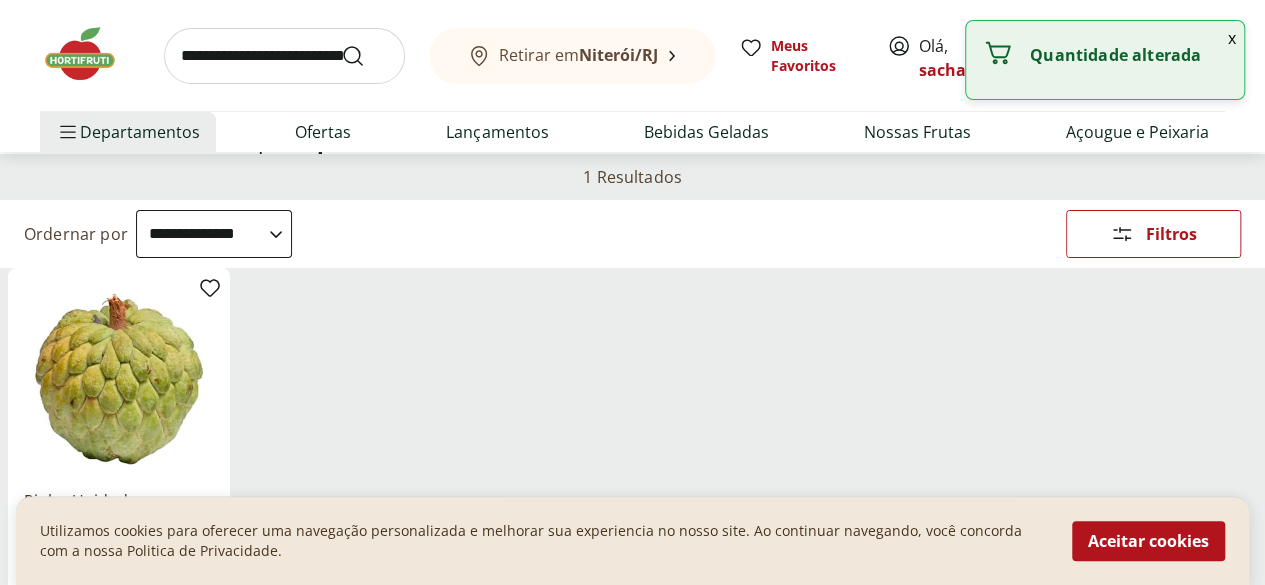 scroll, scrollTop: 0, scrollLeft: 0, axis: both 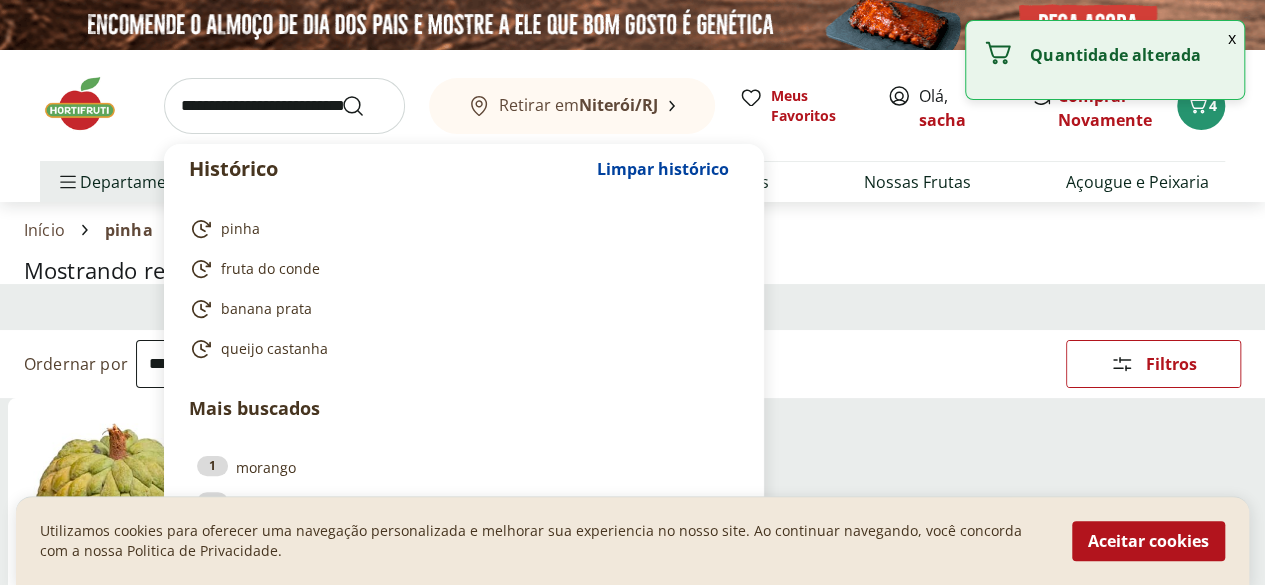 click at bounding box center (284, 106) 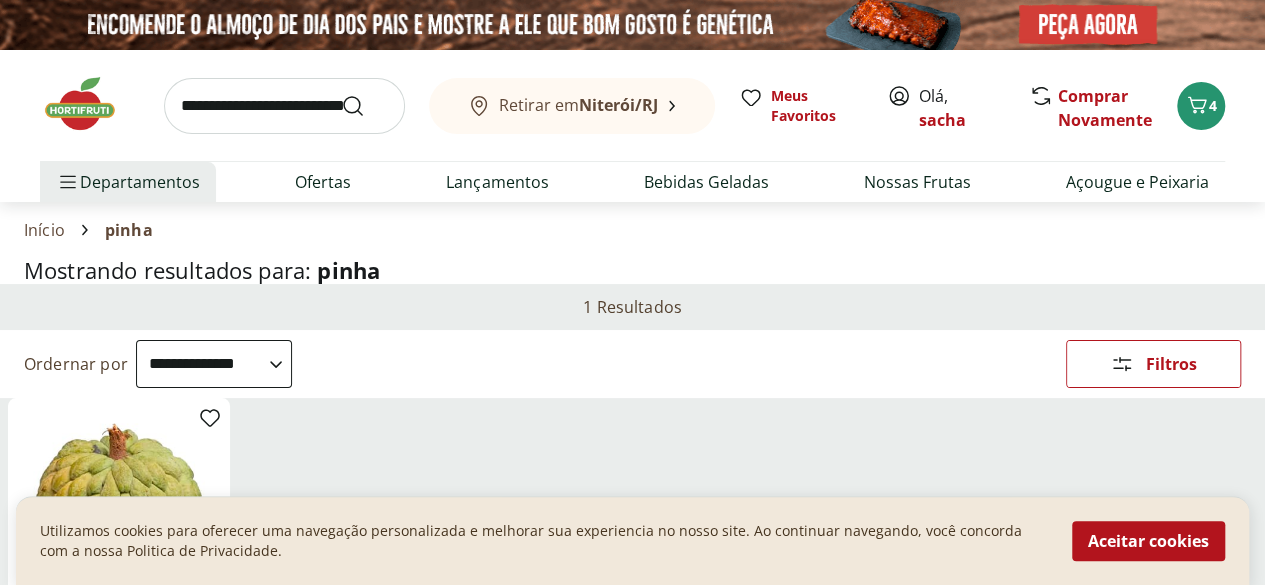 click on "Hortifruti Retirar em  [CITY]/[STATE] Olá,  [FIRST] 4 Retirar em  [CITY]/[STATE] Meus Favoritos Olá,  [FIRST] Comprar Novamente 4  Departamentos Nossa Marca Nossa Marca Ver tudo do departamento Açougue & Peixaria Congelados e Refrigerados Frutas, Legumes e Verduras Orgânicos Mercearia Sorvetes Hortifruti Hortifruti Ver tudo do departamento Cogumelos Frutas Legumes Ovos Temperos Frescos Verduras Orgânicos Orgânicos Ver tudo do departamento Bebidas Orgânicas Frutas Orgânicas Legumes Orgânicos Ovos Orgânicos Perecíveis Orgânicos Verduras Orgânicas Temperos Frescos Açougue e Peixaria Açougue e Peixaria Ver tudo do departamento Aves Bovinos Exóticos Frutos do Mar Linguiça e Salsicha Peixes Salgados e Defumados Suínos Prontinhos Prontinhos Ver tudo do departamento Frutas Cortadinhas Pré Preparados Prontos para Consumo Saladas Sucos e Água de Coco Padaria Padaria Ver tudo do departamento Bolos e Mini Bolos Doces Pão Padaria Própria Salgados Torradas Bebidas Bebidas Ver tudo do departamento Água Cerveja" at bounding box center (632, 1272) 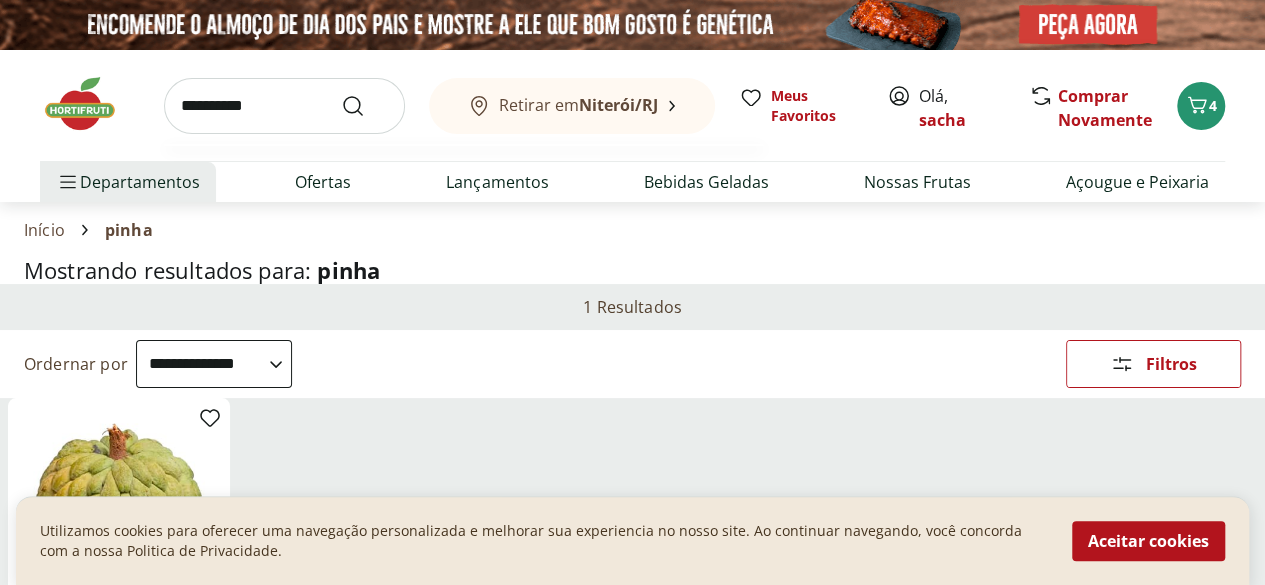 type on "**********" 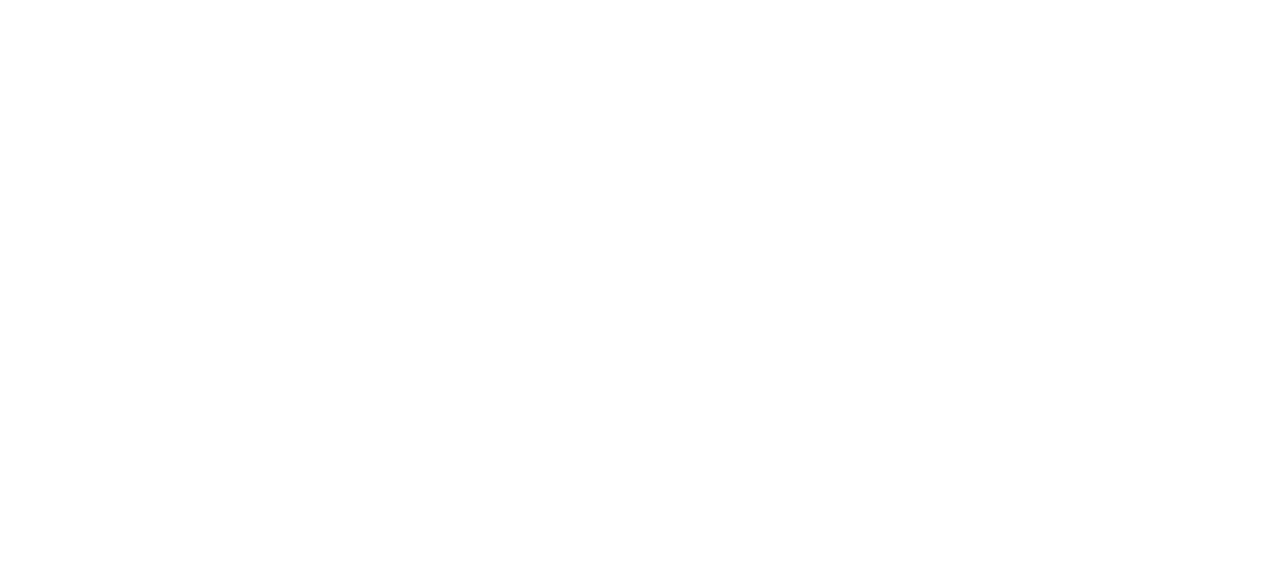 select on "**********" 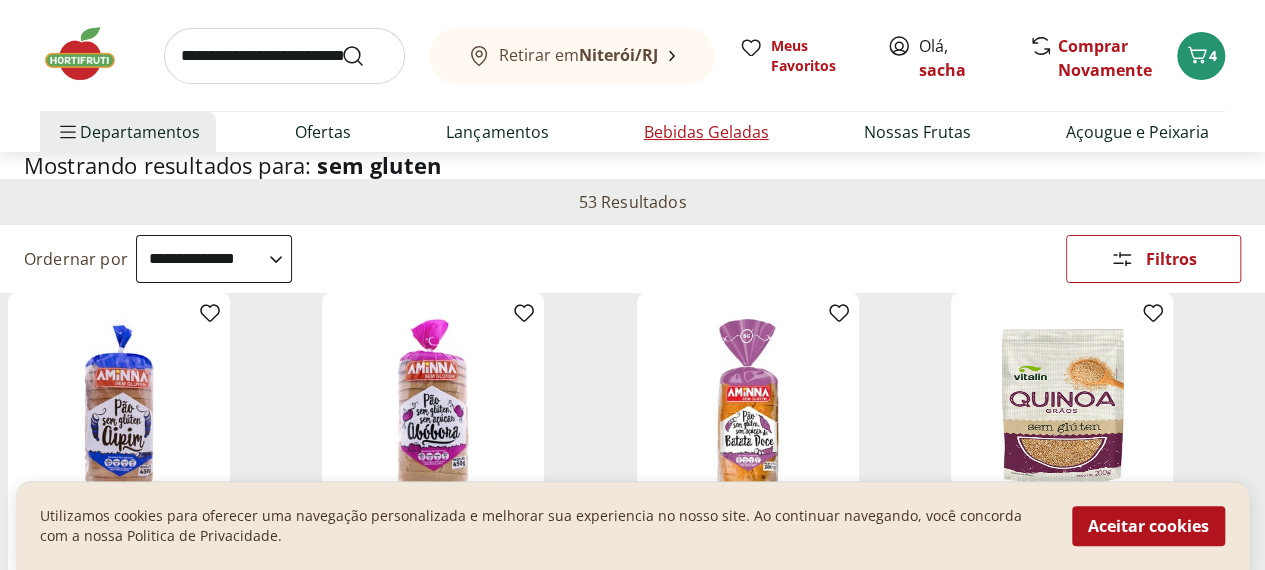 scroll, scrollTop: 0, scrollLeft: 0, axis: both 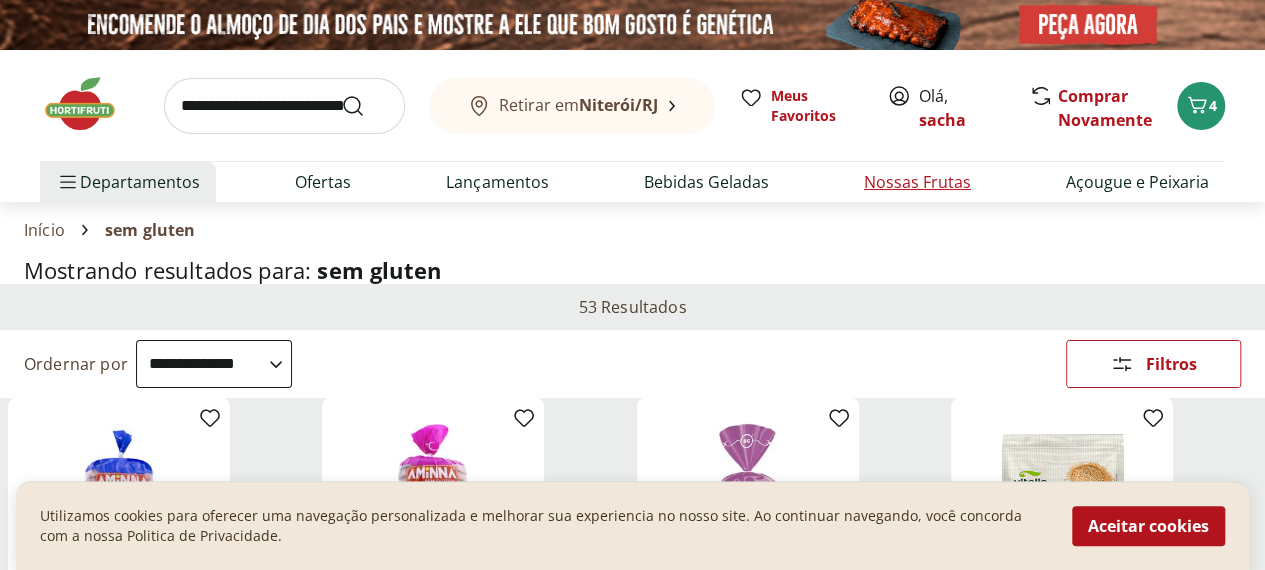 click on "Nossas Frutas" at bounding box center [917, 182] 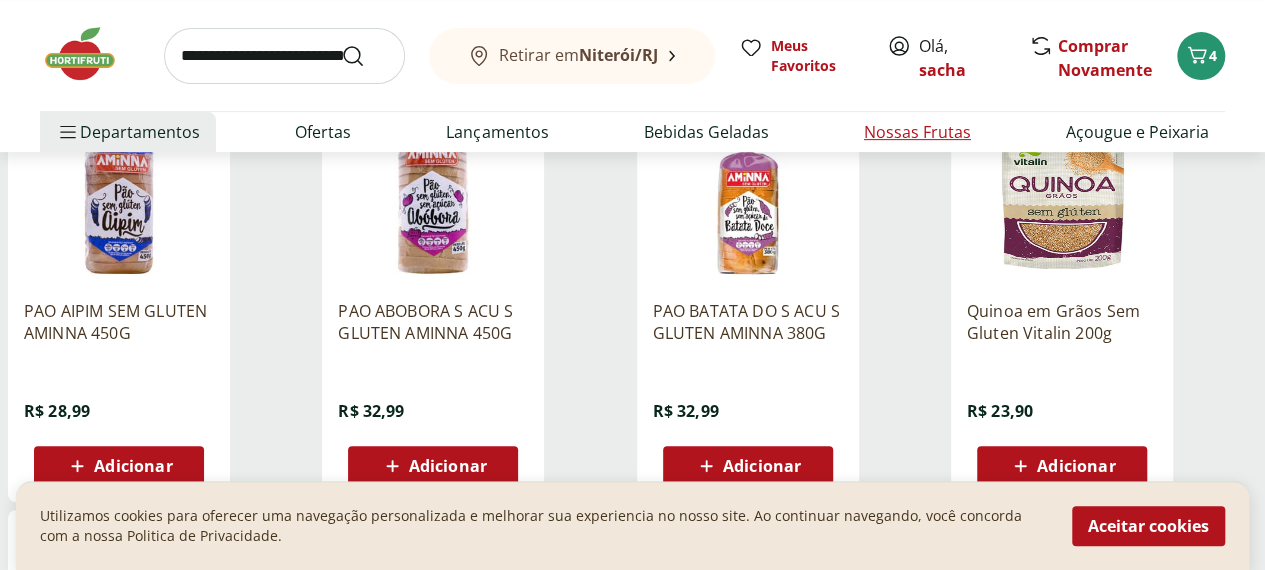 scroll, scrollTop: 200, scrollLeft: 0, axis: vertical 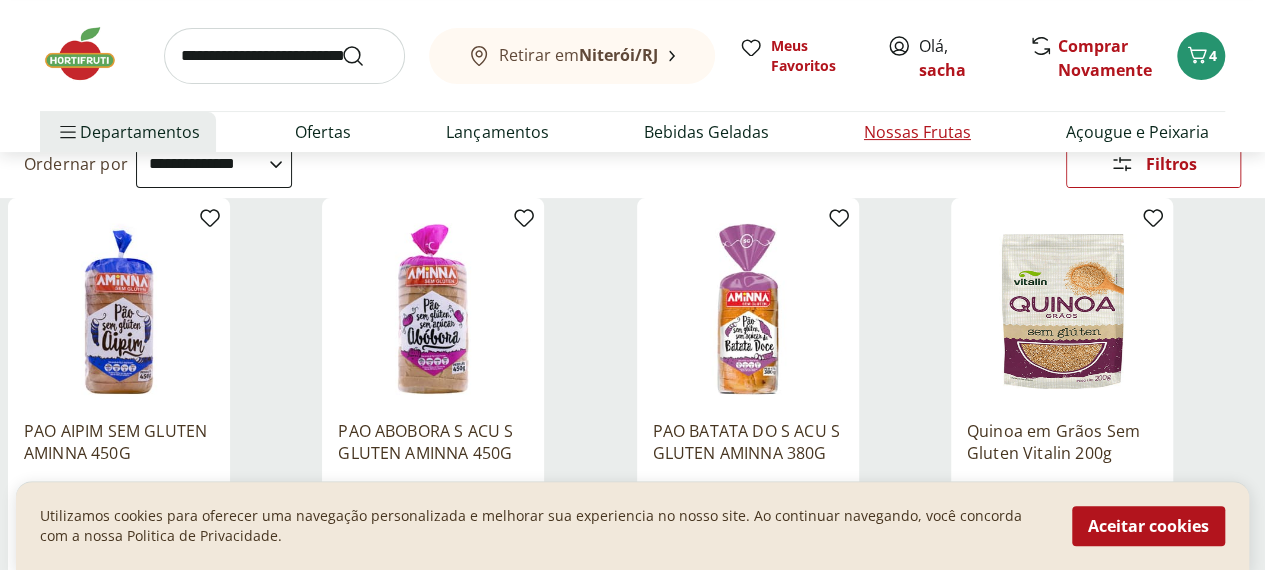 click on "Nossas Frutas" at bounding box center [917, 132] 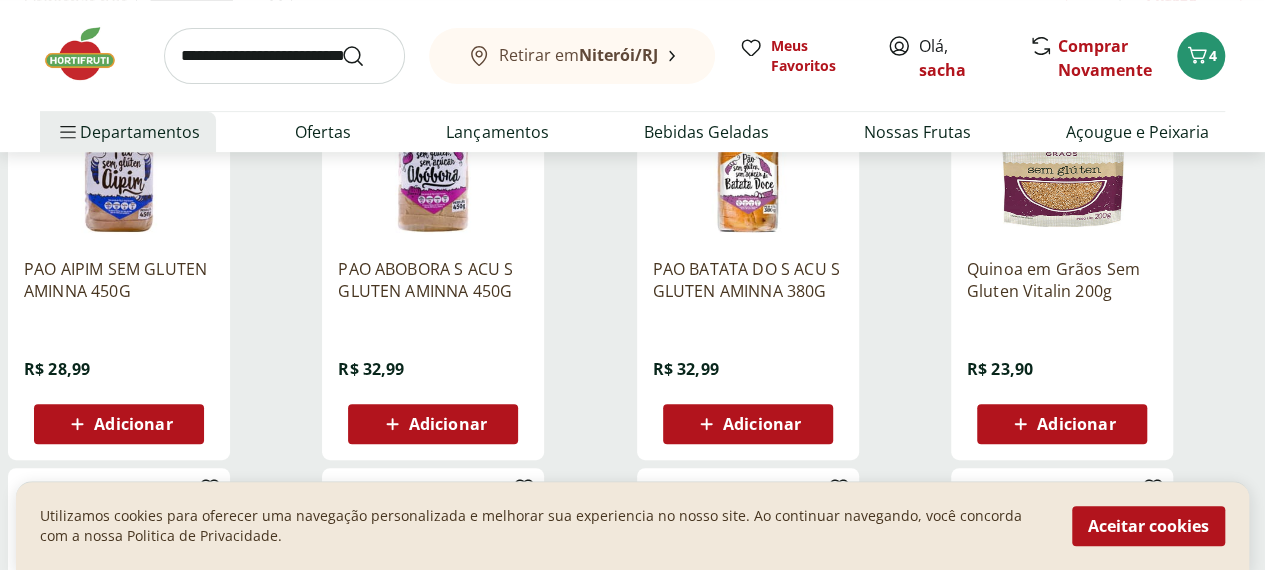 scroll, scrollTop: 400, scrollLeft: 0, axis: vertical 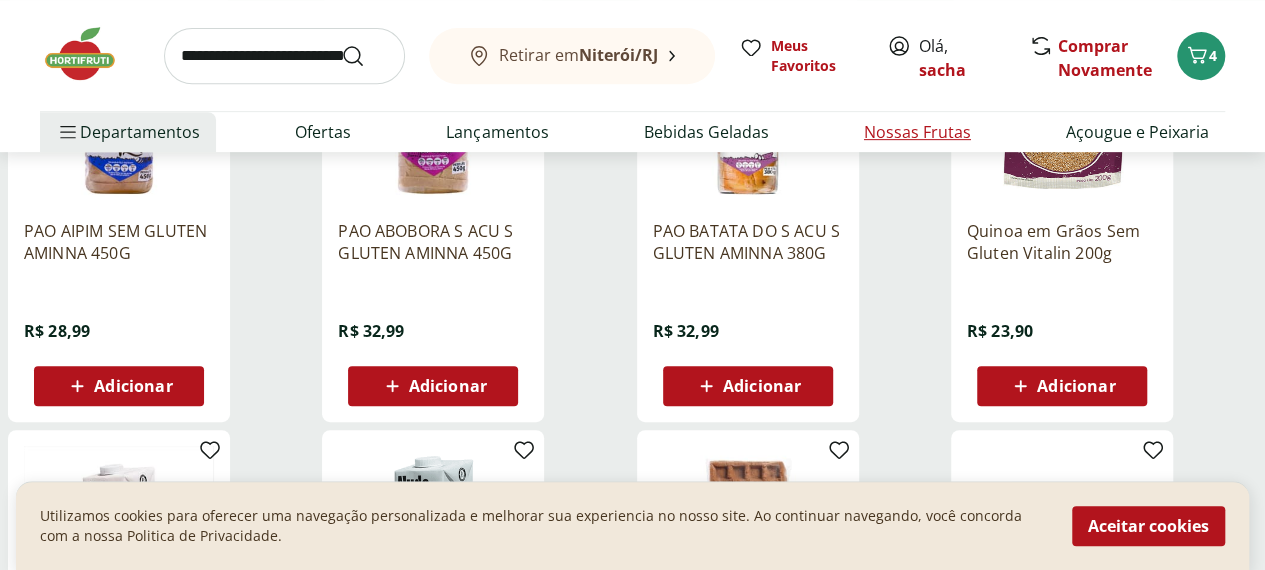 click on "Nossas Frutas" at bounding box center (917, 132) 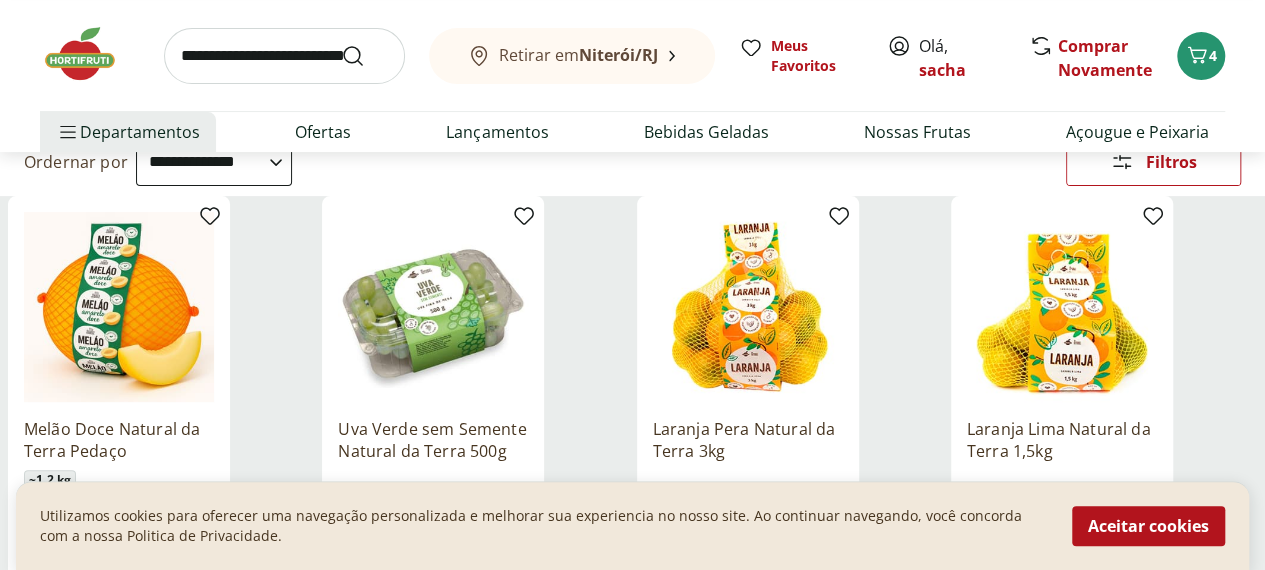 scroll, scrollTop: 400, scrollLeft: 0, axis: vertical 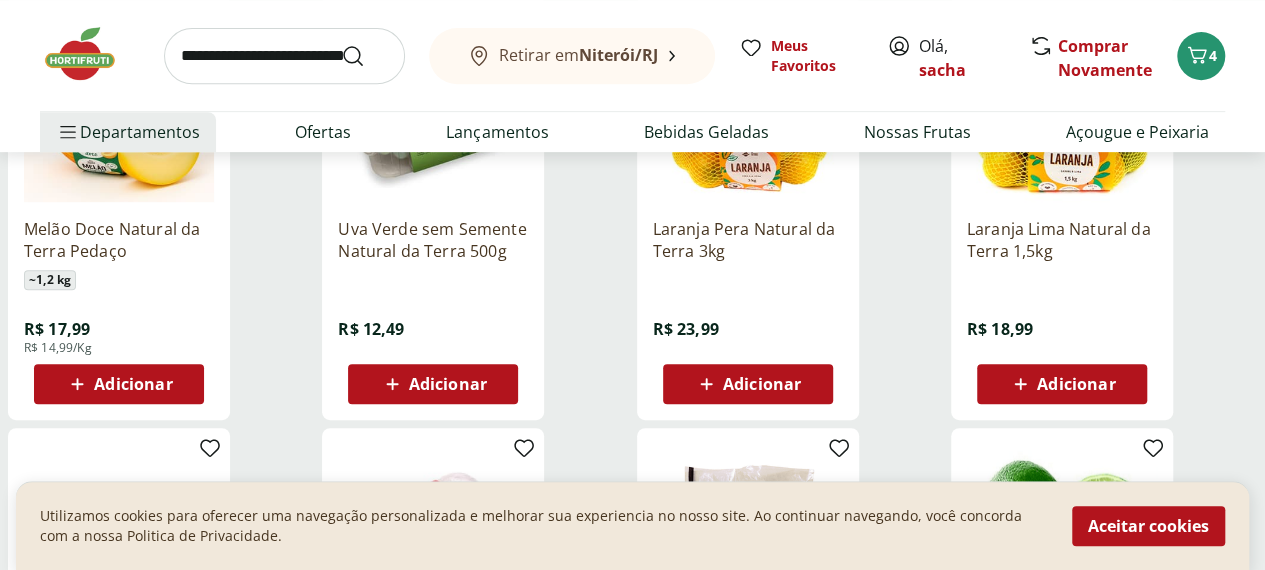 click on "Adicionar" at bounding box center [762, 384] 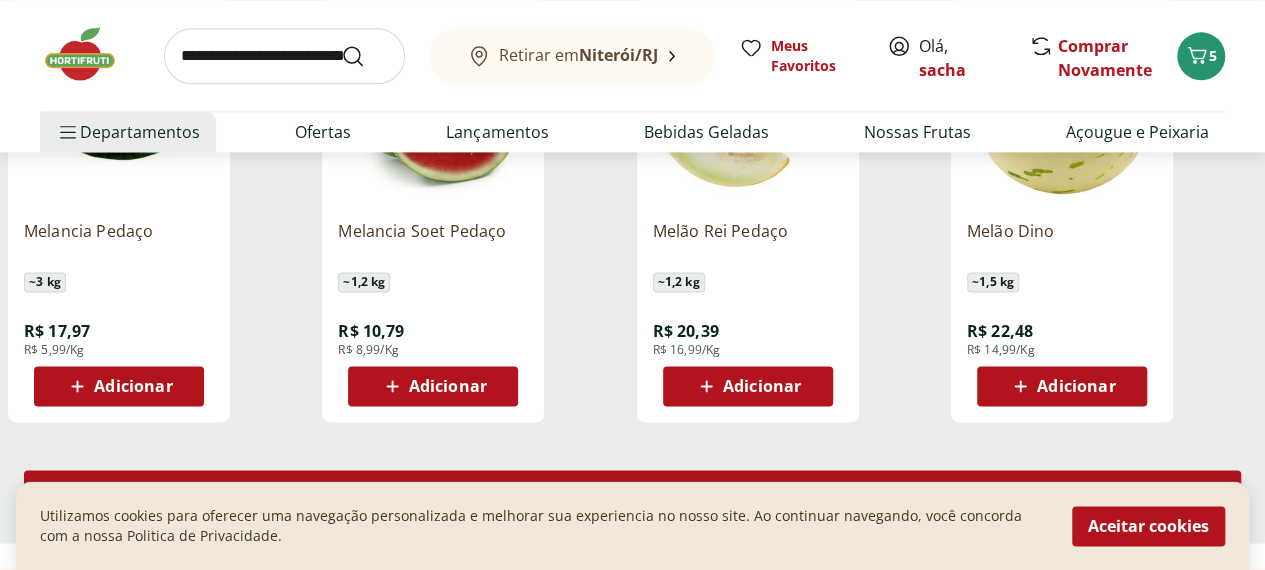 scroll, scrollTop: 1300, scrollLeft: 0, axis: vertical 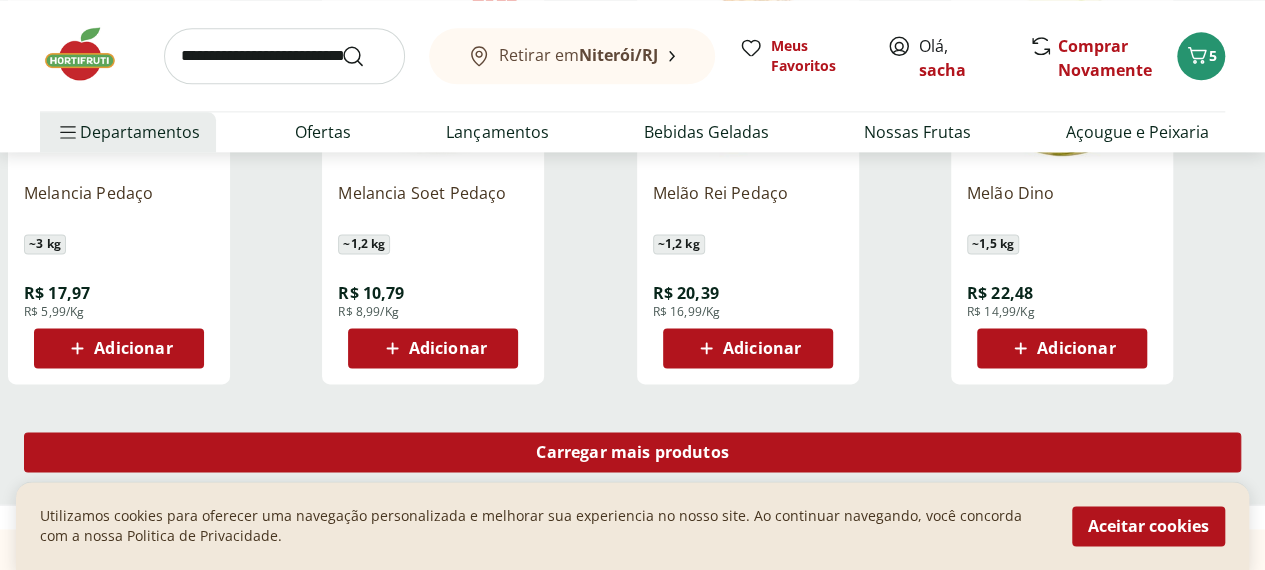 click on "Carregar mais produtos" at bounding box center [632, 452] 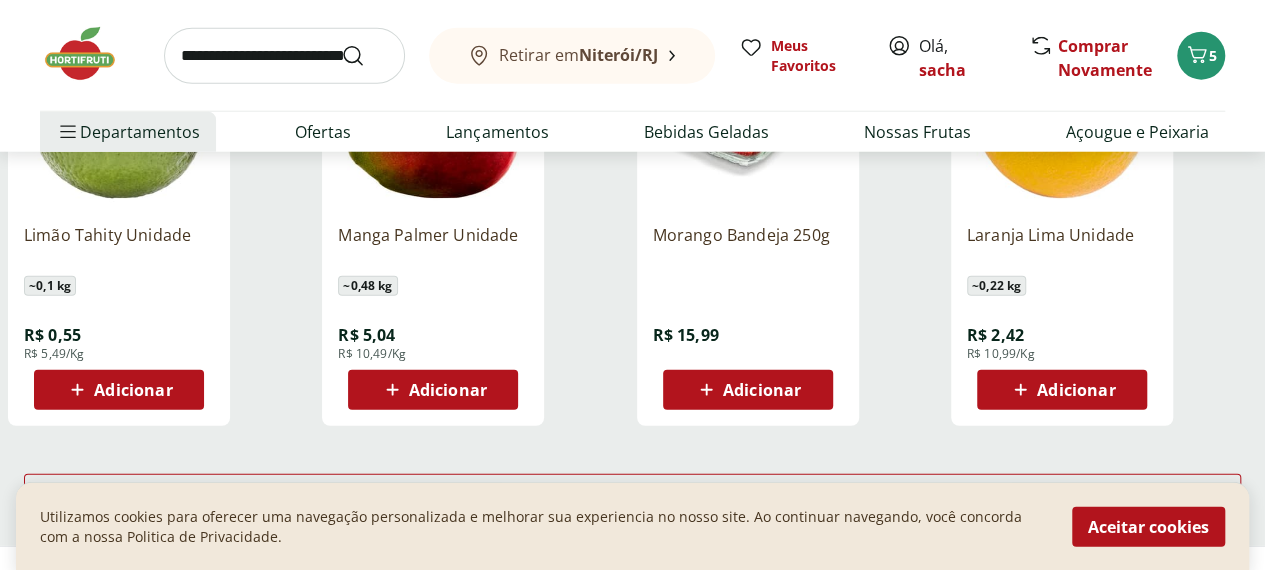 scroll, scrollTop: 2600, scrollLeft: 0, axis: vertical 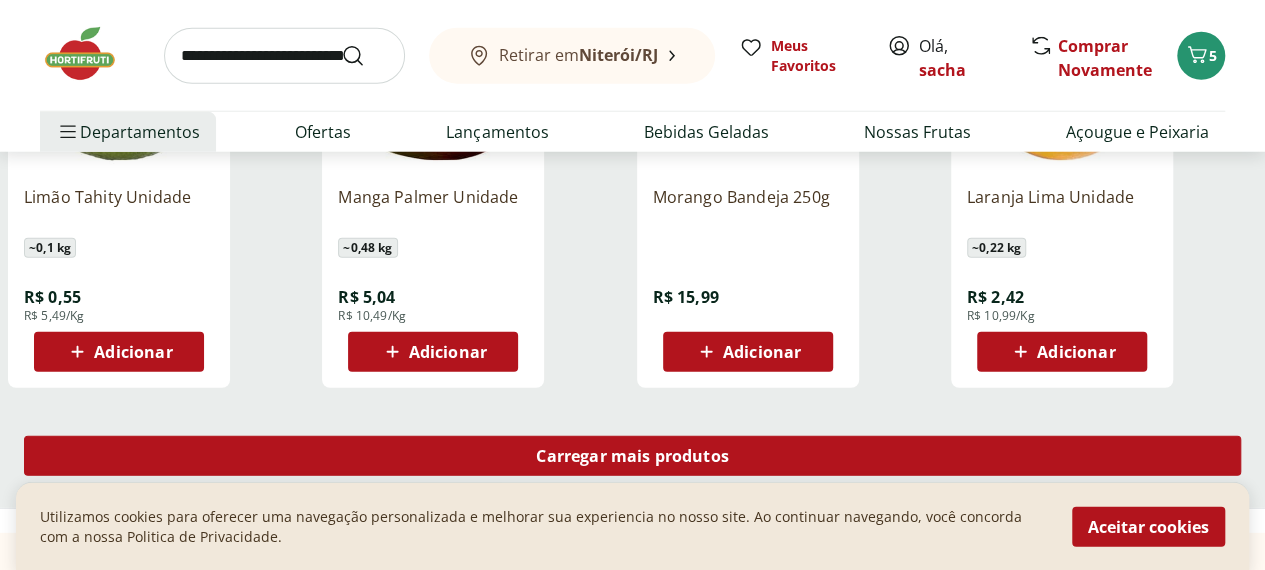 click on "Carregar mais produtos" at bounding box center [632, 456] 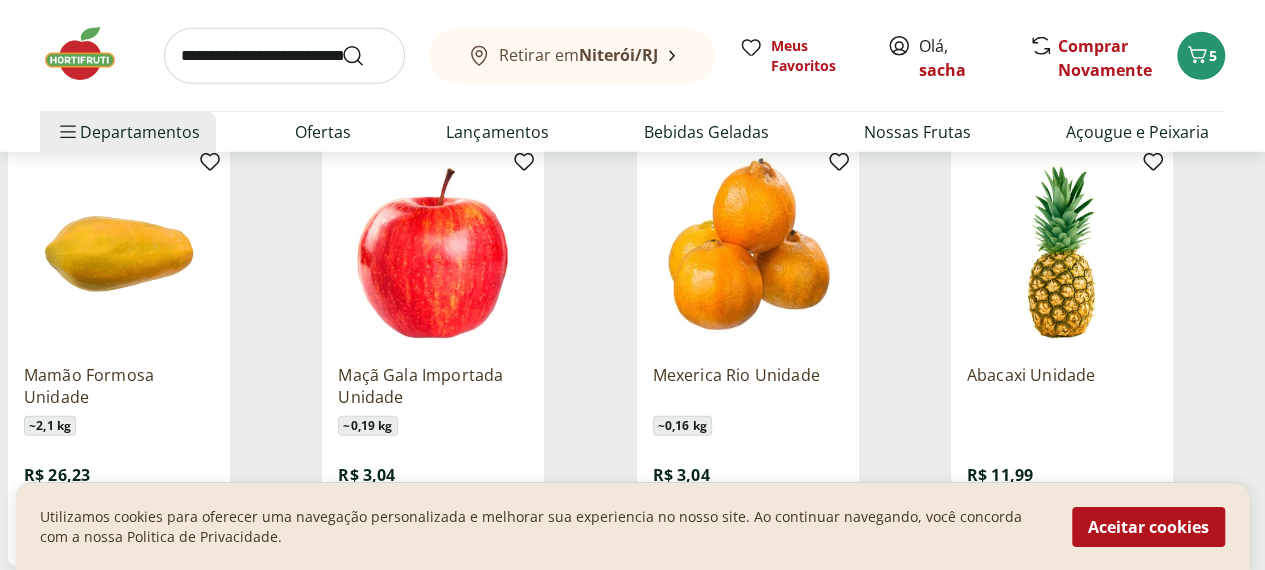 scroll, scrollTop: 2900, scrollLeft: 0, axis: vertical 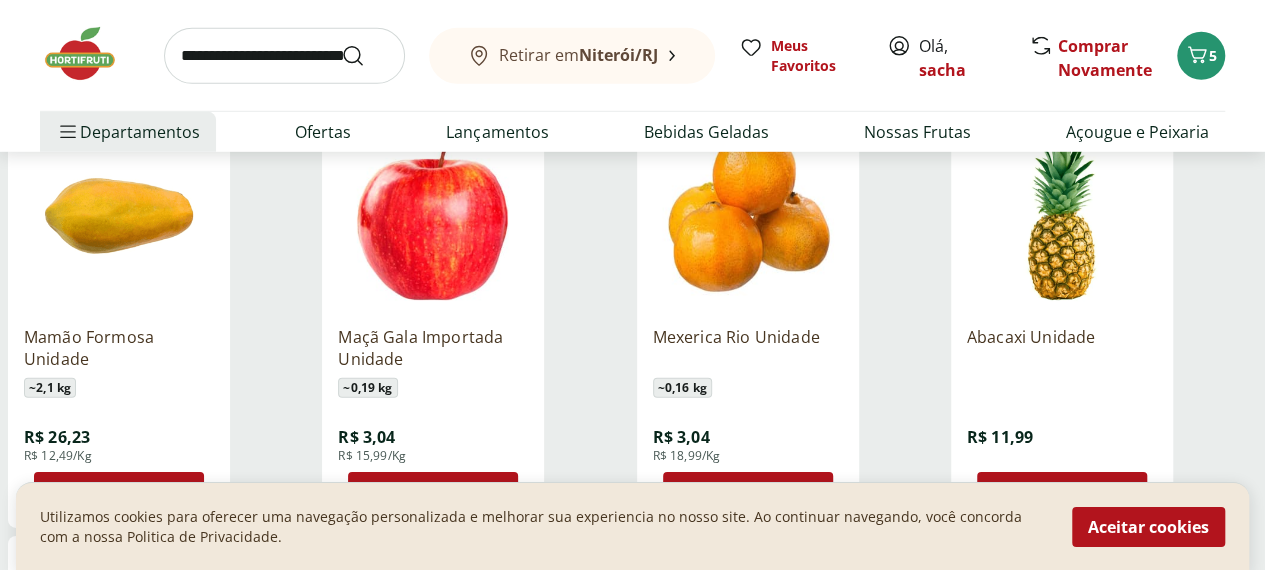 click at bounding box center [284, 56] 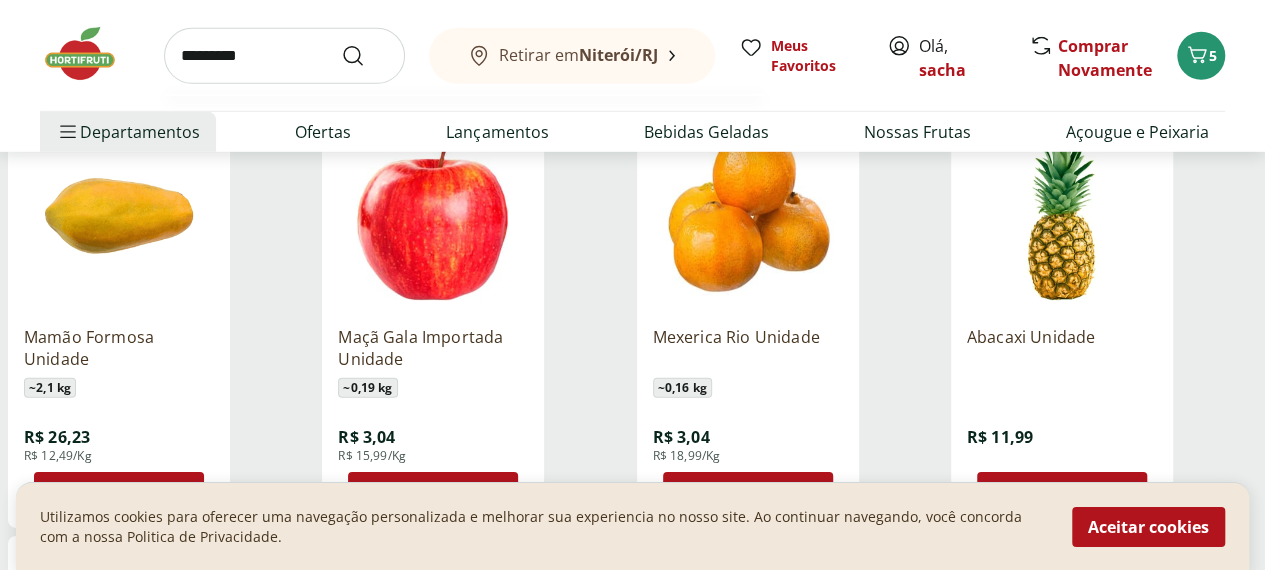 type on "*********" 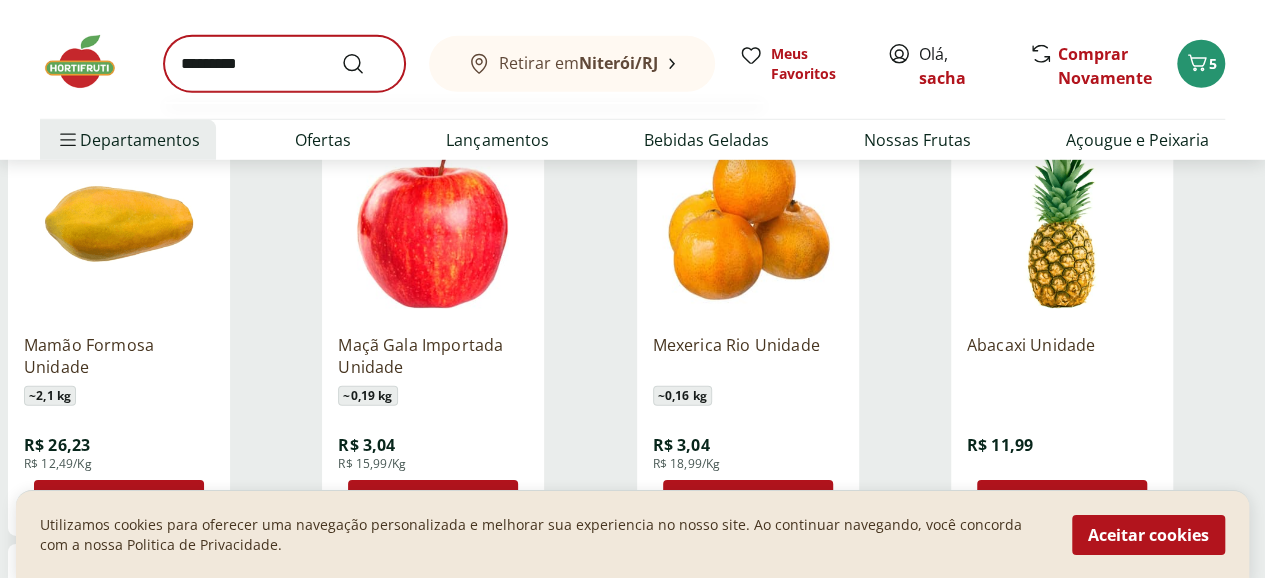 scroll, scrollTop: 0, scrollLeft: 0, axis: both 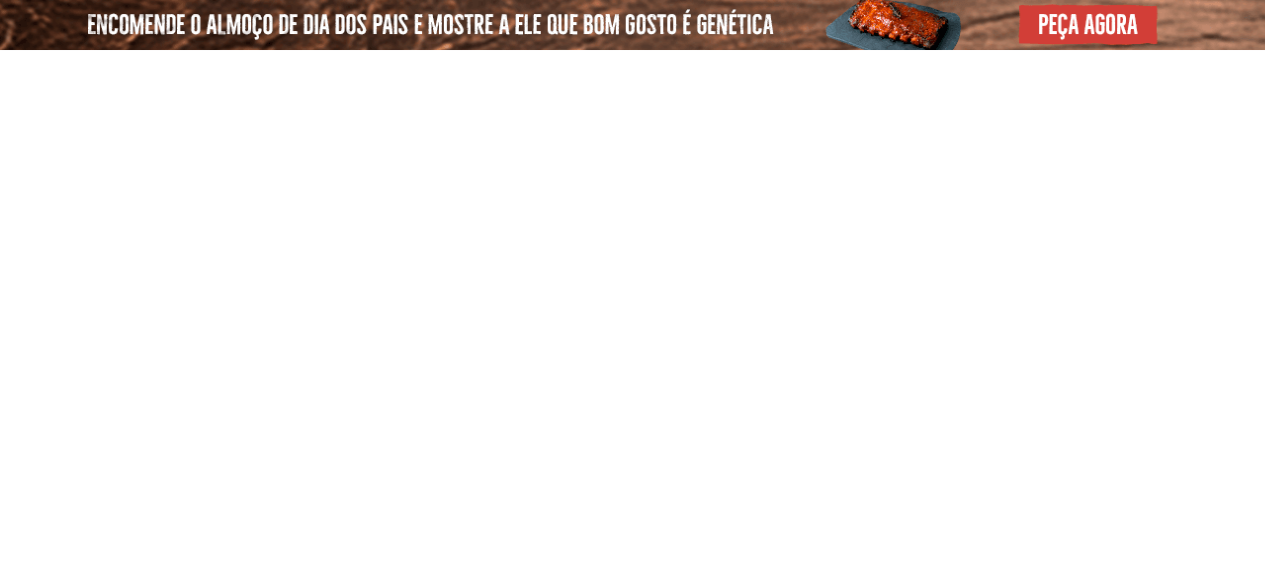 select on "**********" 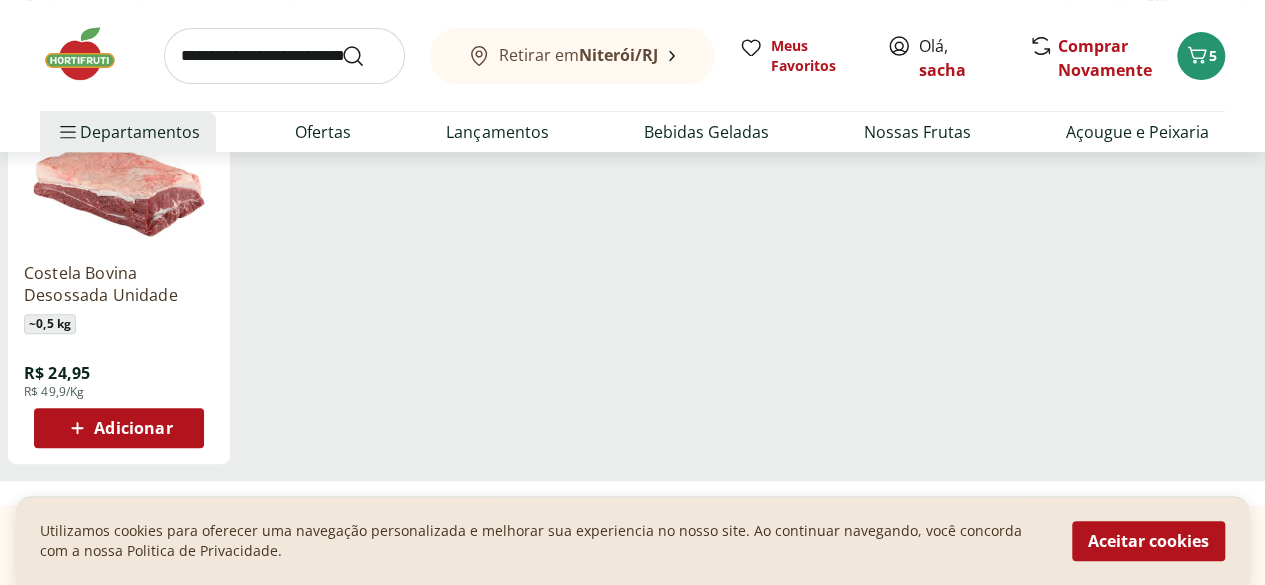 scroll, scrollTop: 100, scrollLeft: 0, axis: vertical 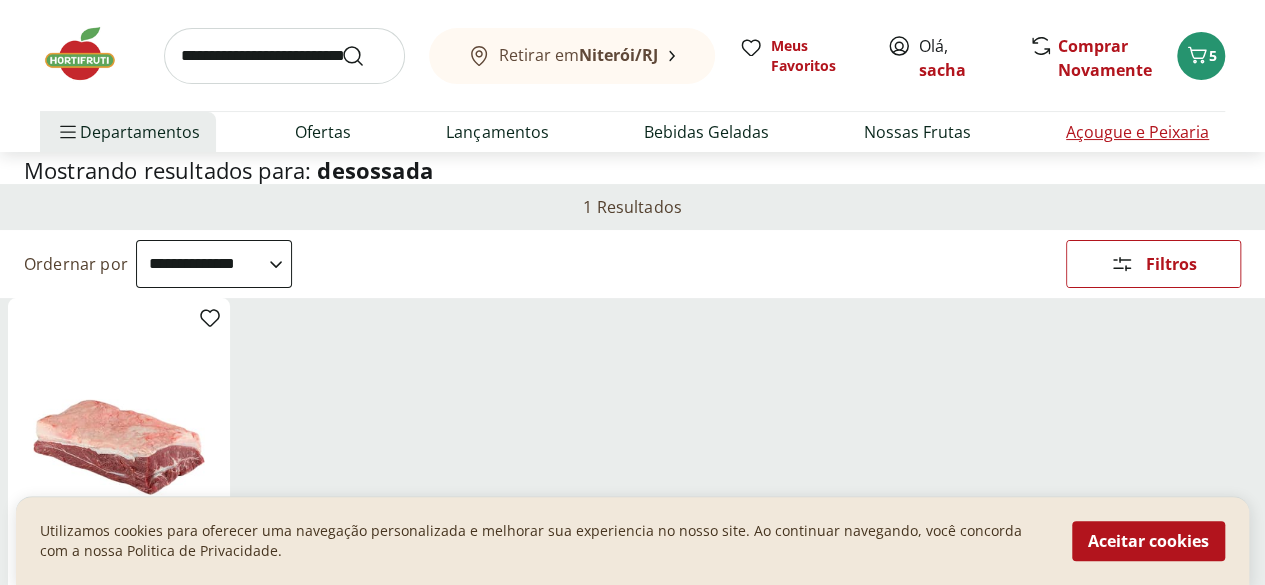 click on "Açougue e Peixaria" at bounding box center (1137, 132) 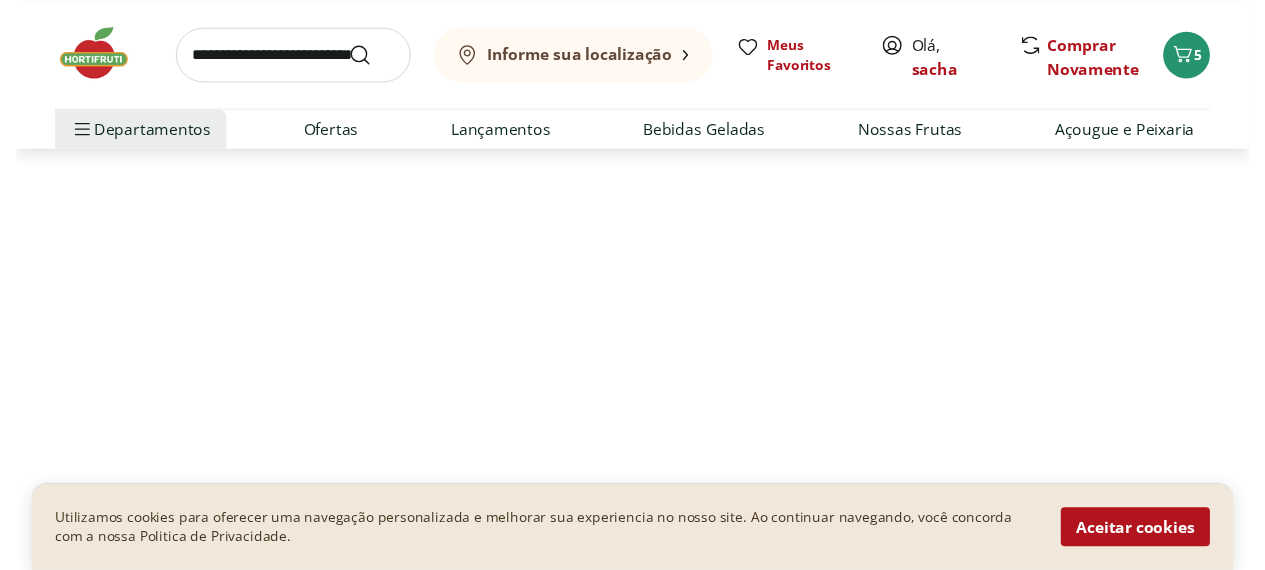 scroll, scrollTop: 0, scrollLeft: 0, axis: both 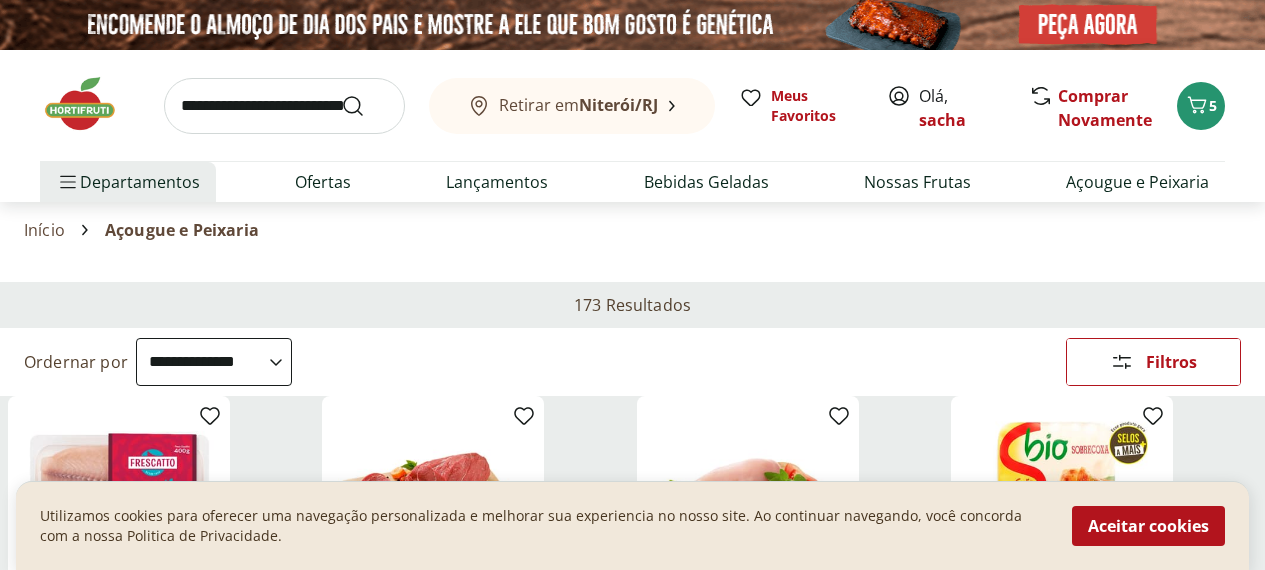 select on "**********" 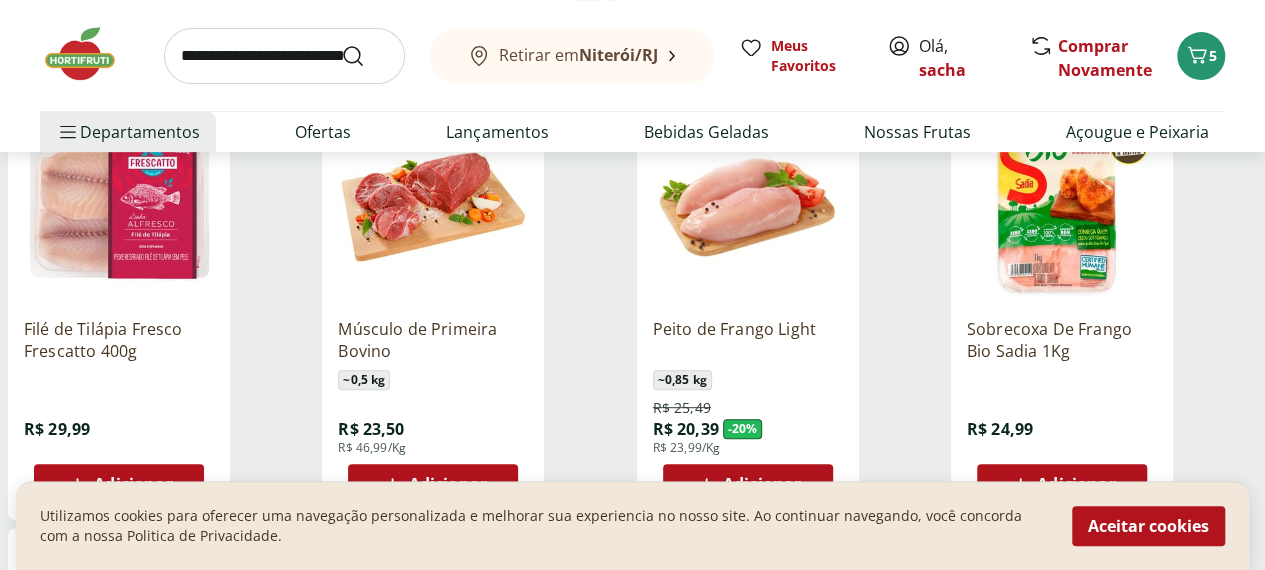 scroll, scrollTop: 187, scrollLeft: 0, axis: vertical 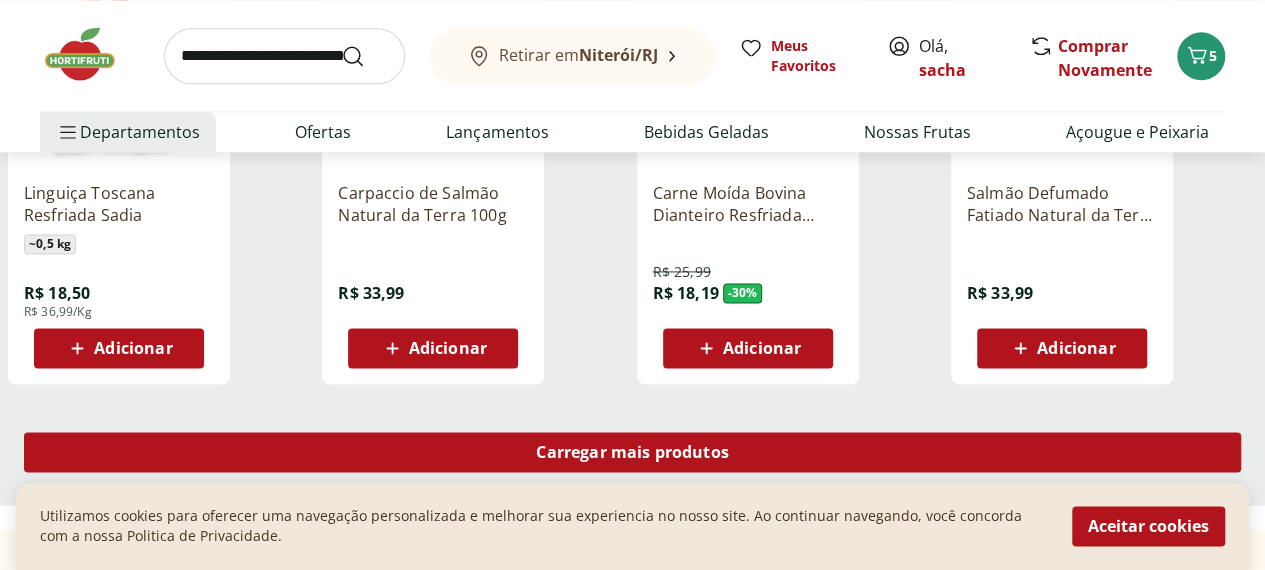 click on "Carregar mais produtos" at bounding box center [632, 452] 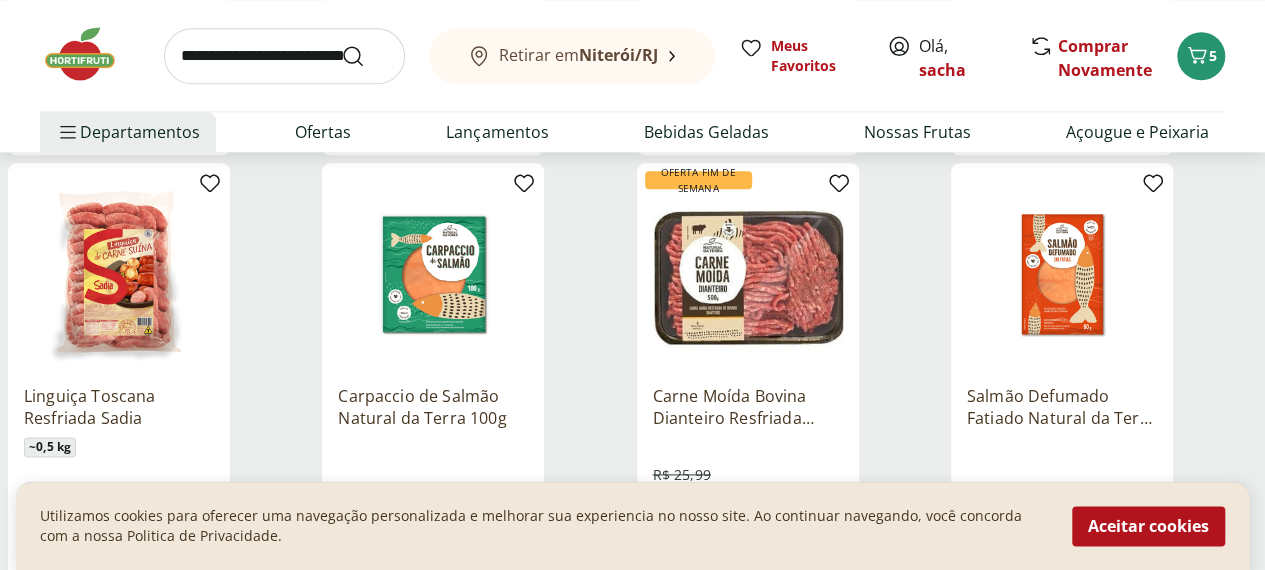 scroll, scrollTop: 700, scrollLeft: 0, axis: vertical 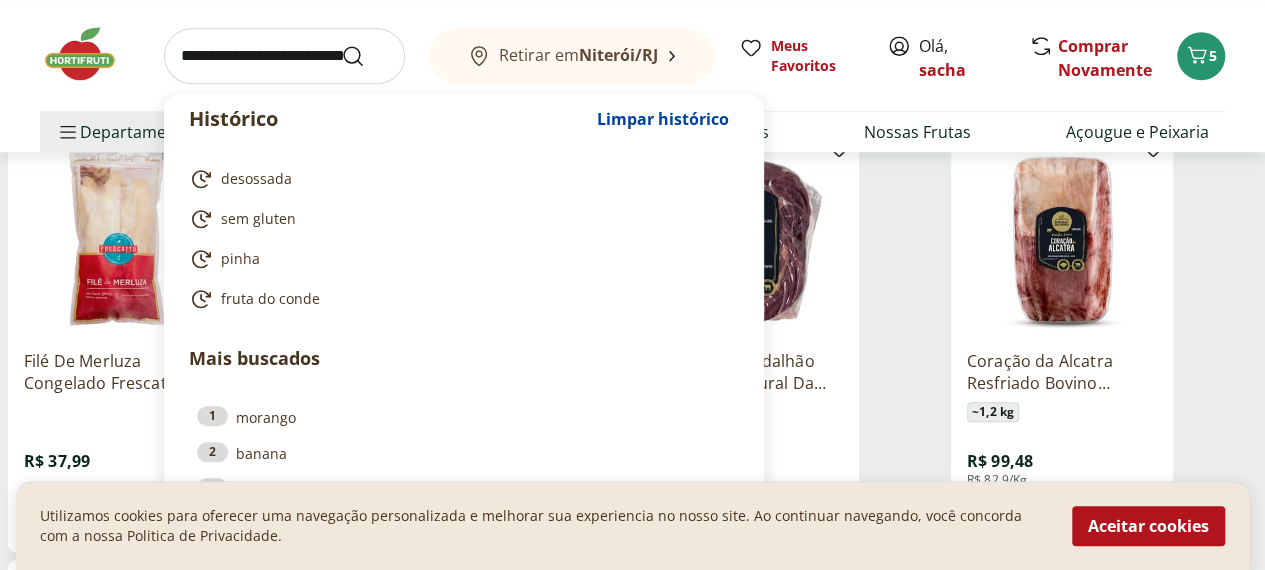 click at bounding box center (284, 56) 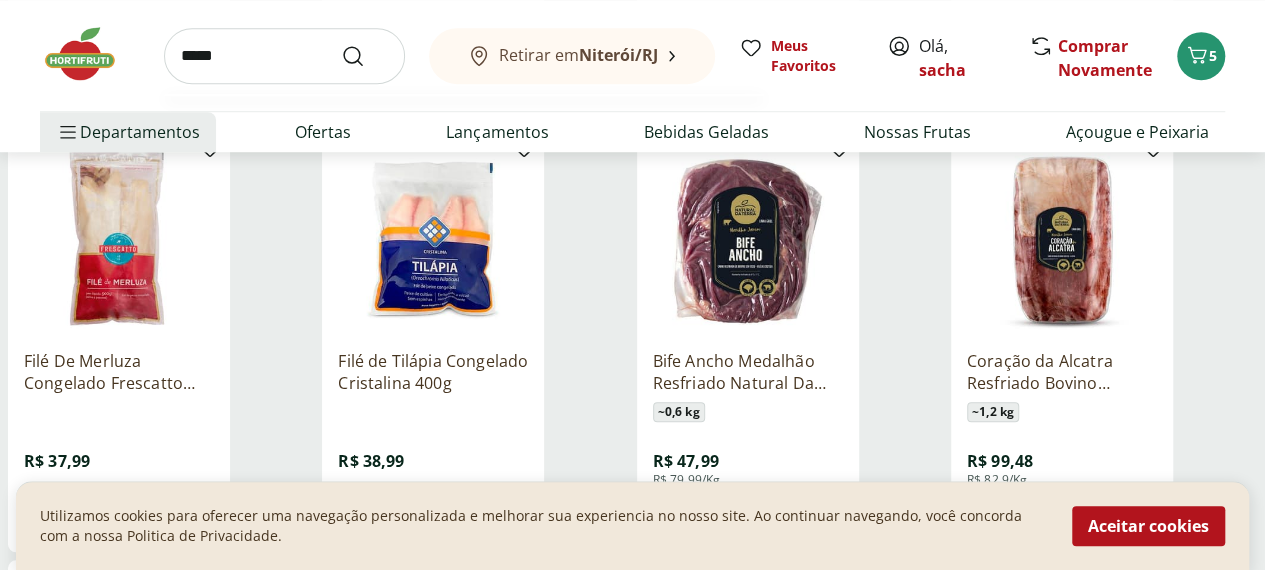 type on "******" 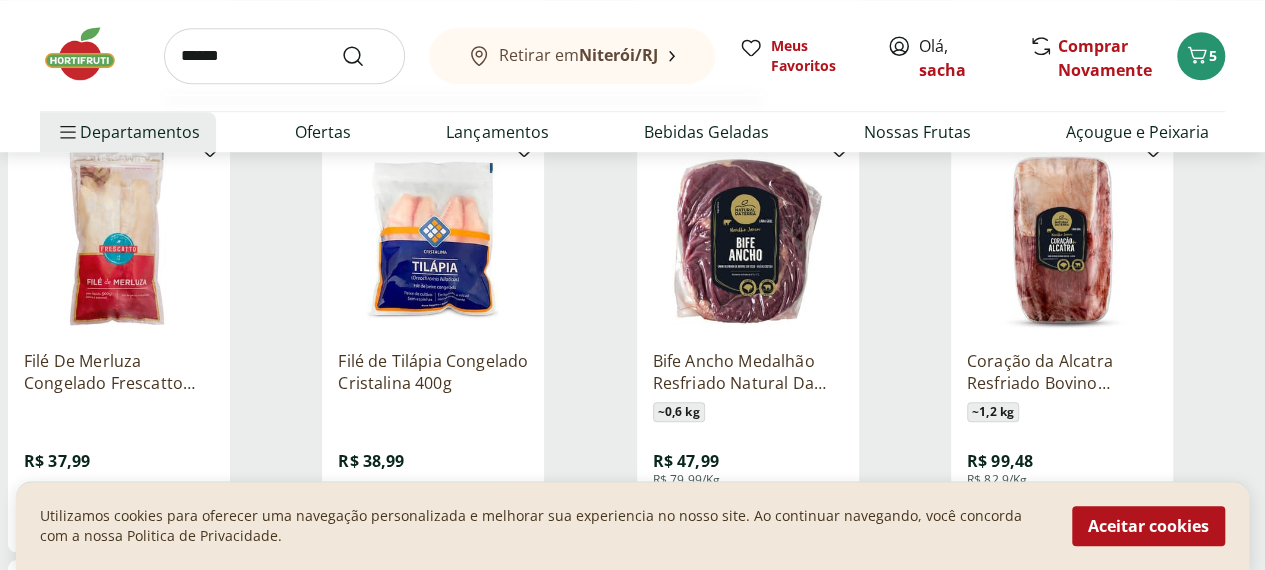 click at bounding box center [365, 56] 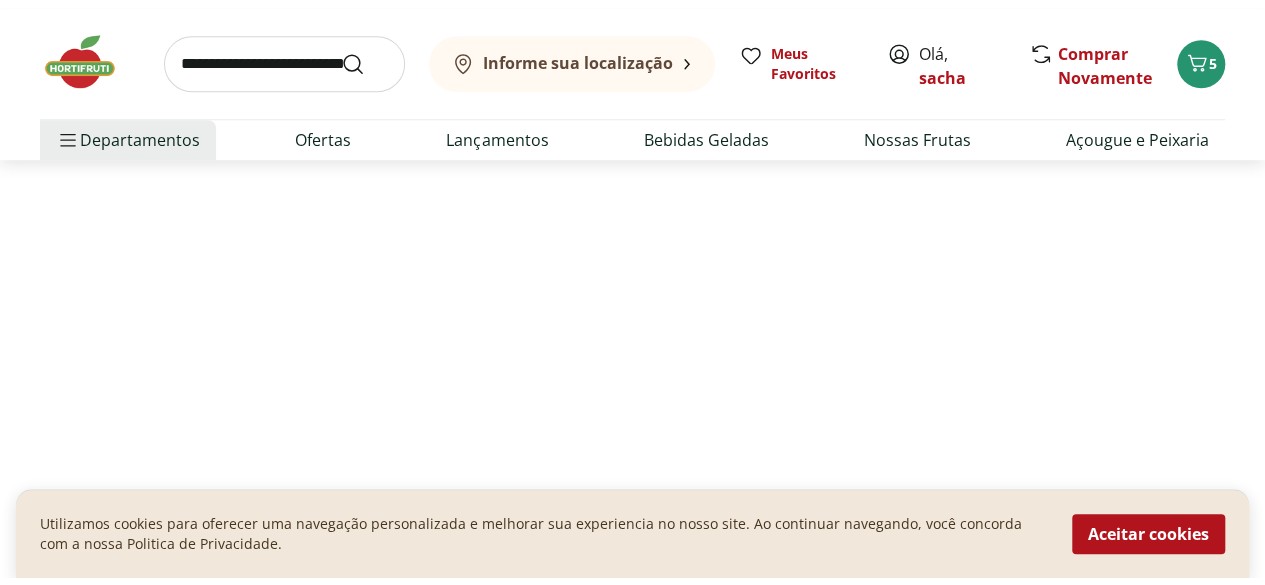 scroll, scrollTop: 0, scrollLeft: 0, axis: both 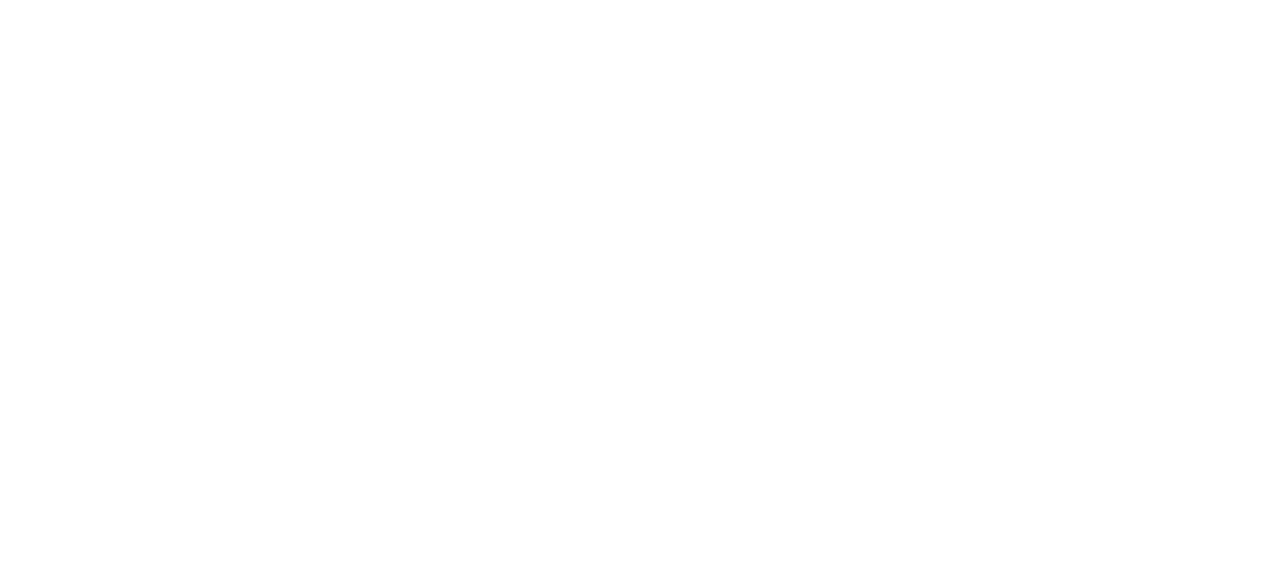 select on "**********" 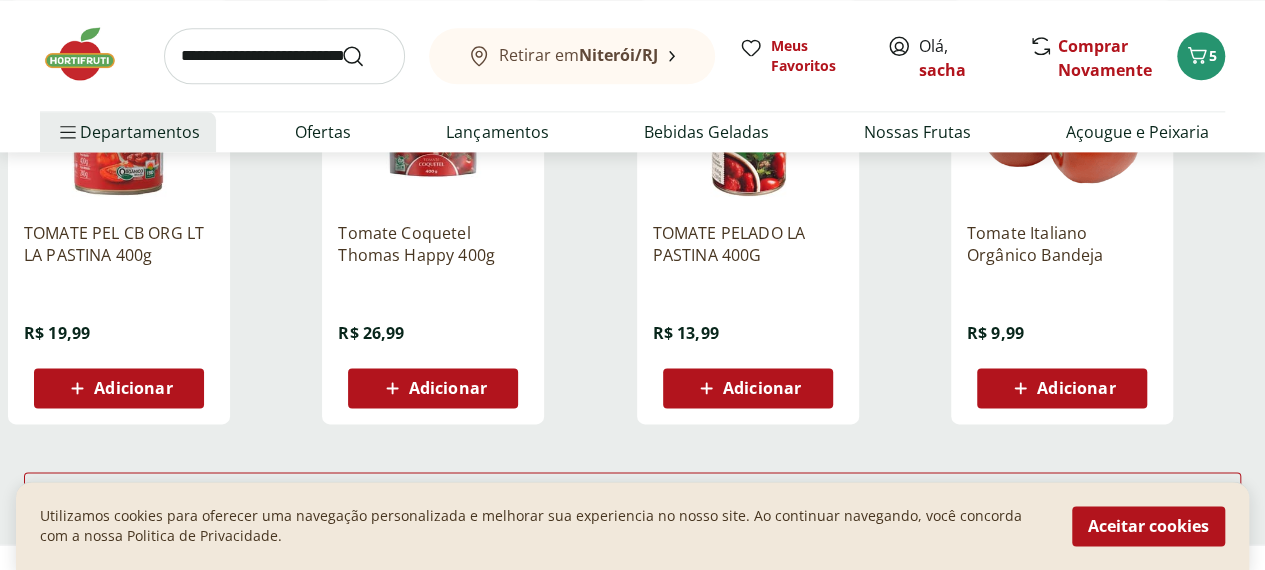 scroll, scrollTop: 1300, scrollLeft: 0, axis: vertical 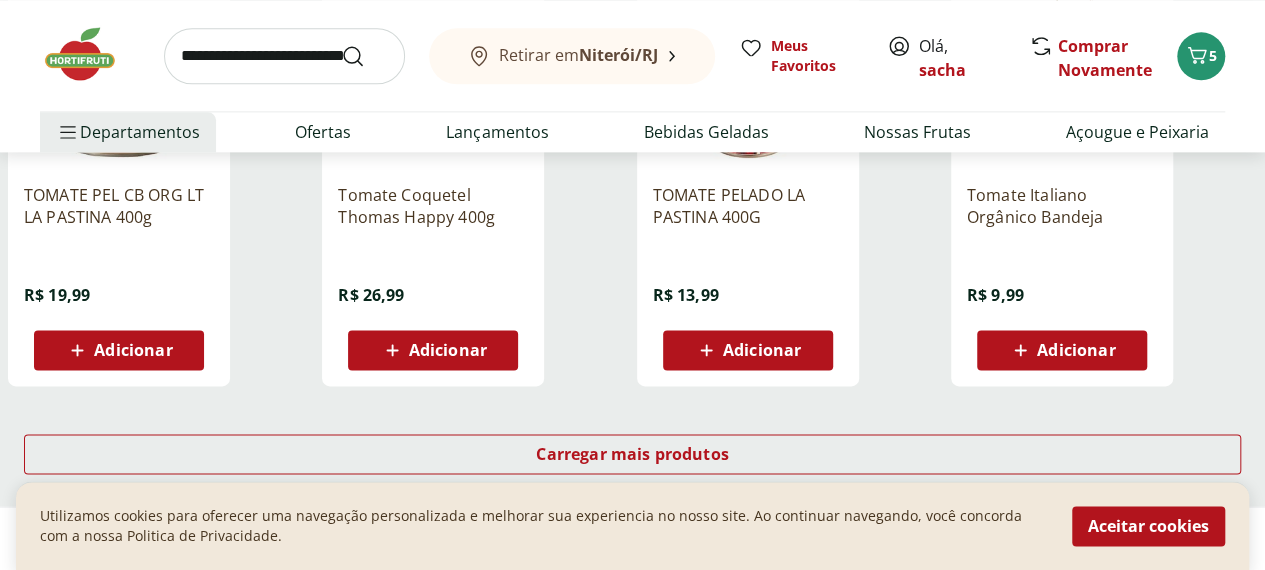click on "Adicionar" at bounding box center [1061, 350] 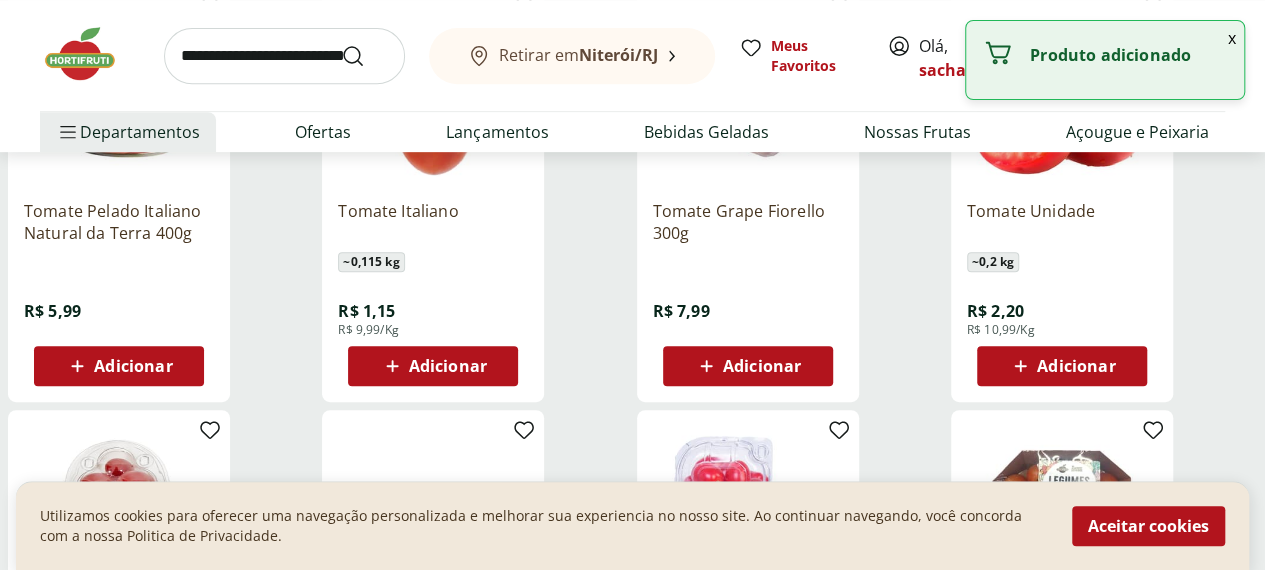 scroll, scrollTop: 100, scrollLeft: 0, axis: vertical 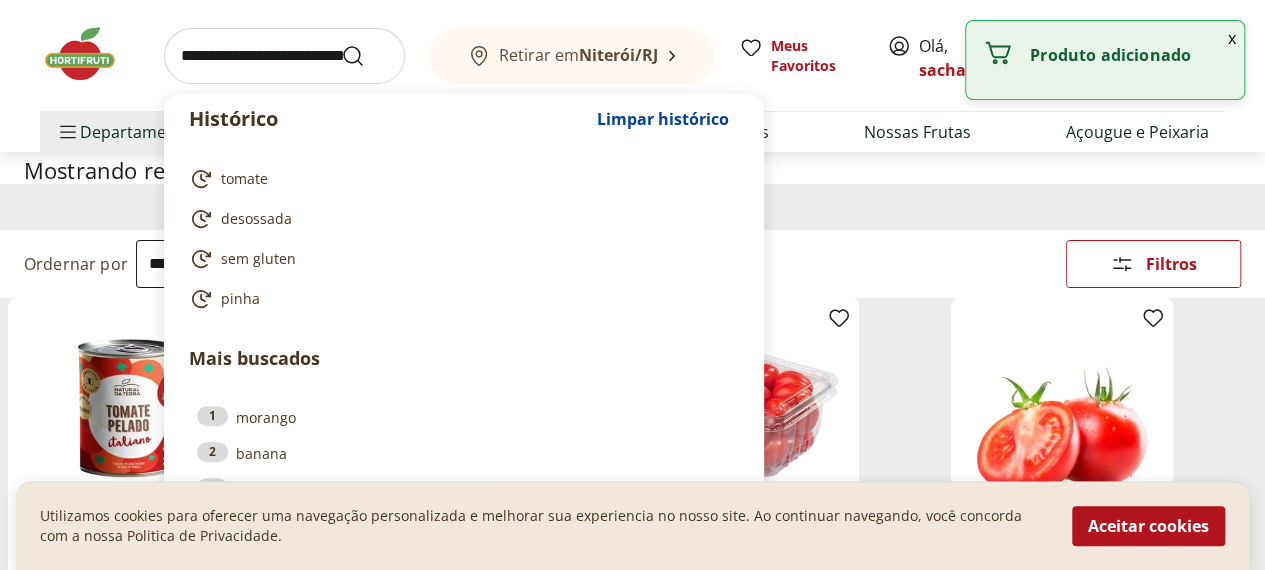 click at bounding box center (284, 56) 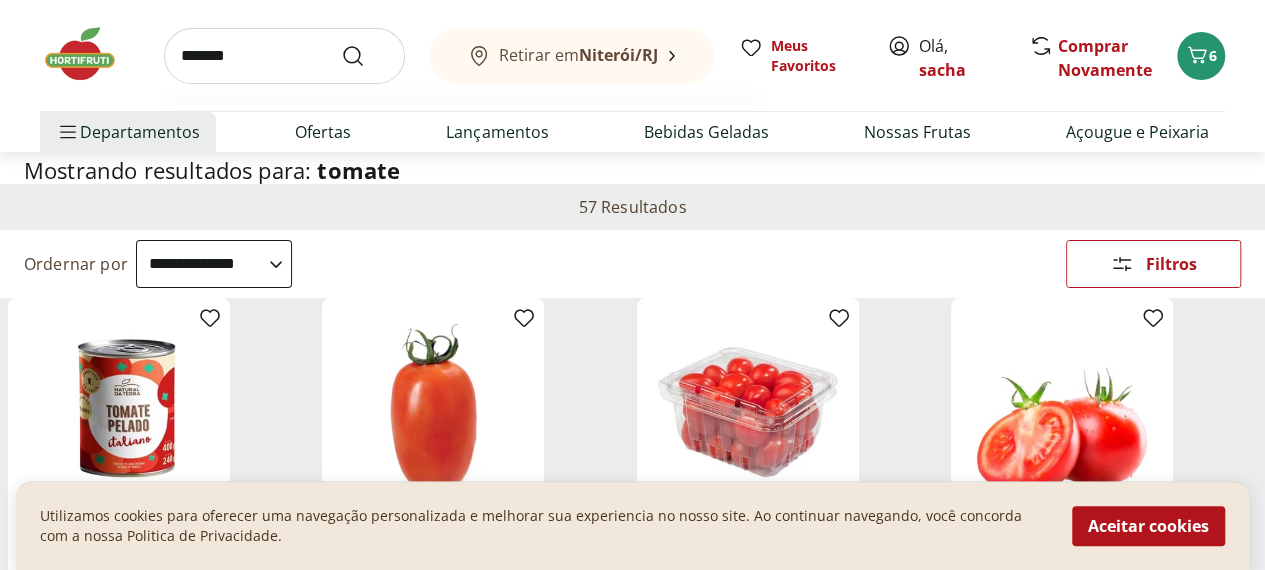 type on "*******" 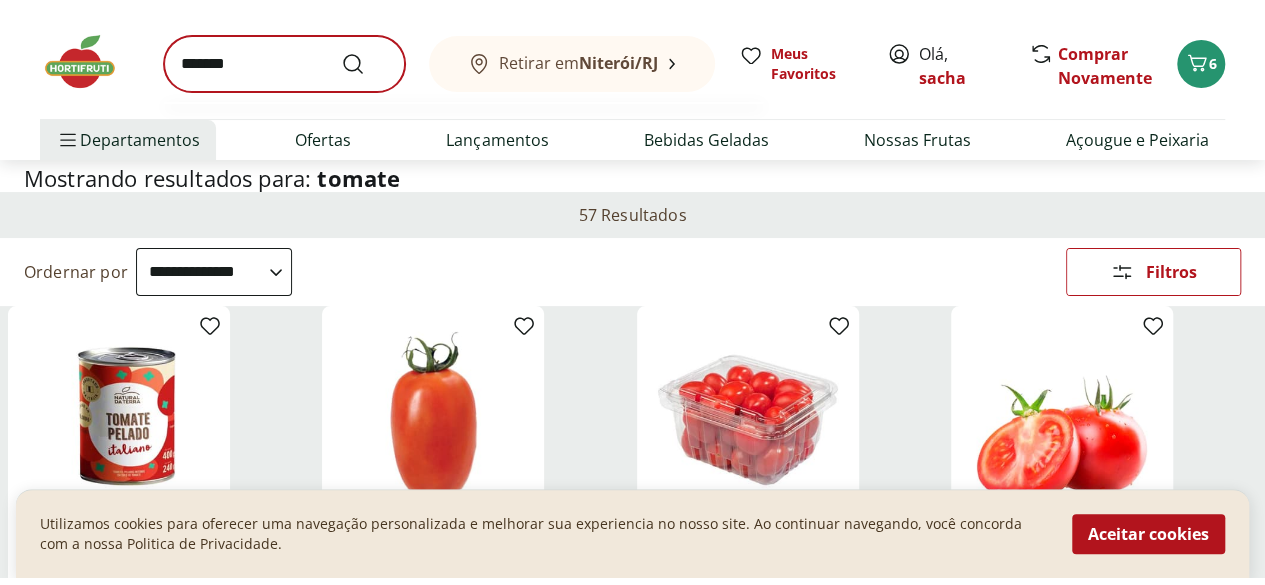 scroll, scrollTop: 0, scrollLeft: 0, axis: both 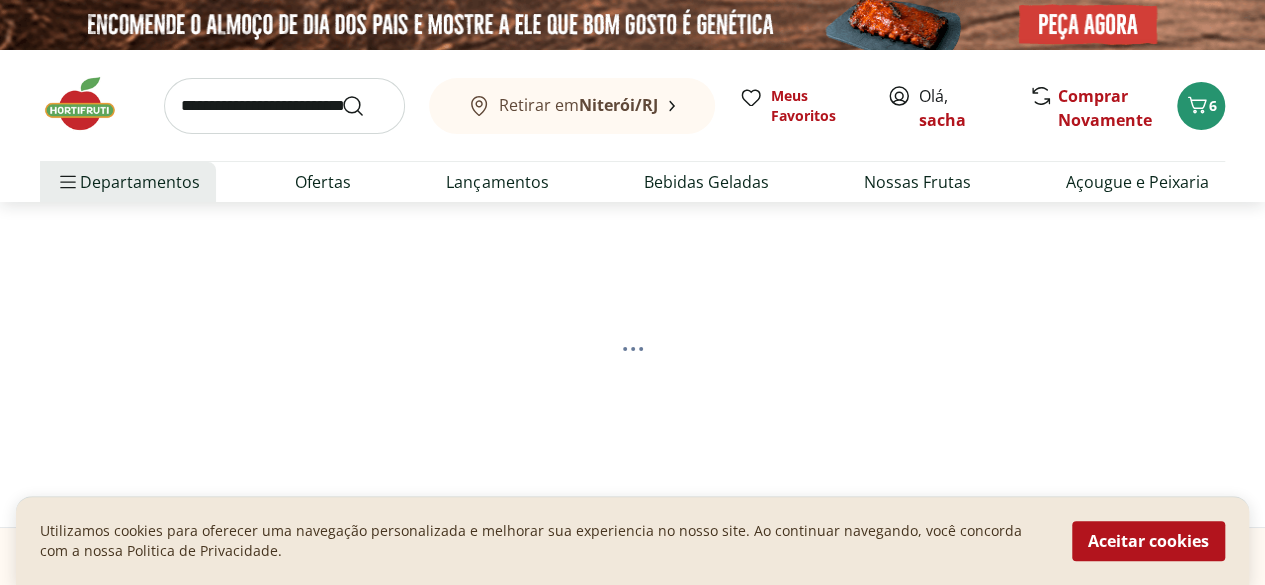 select on "**********" 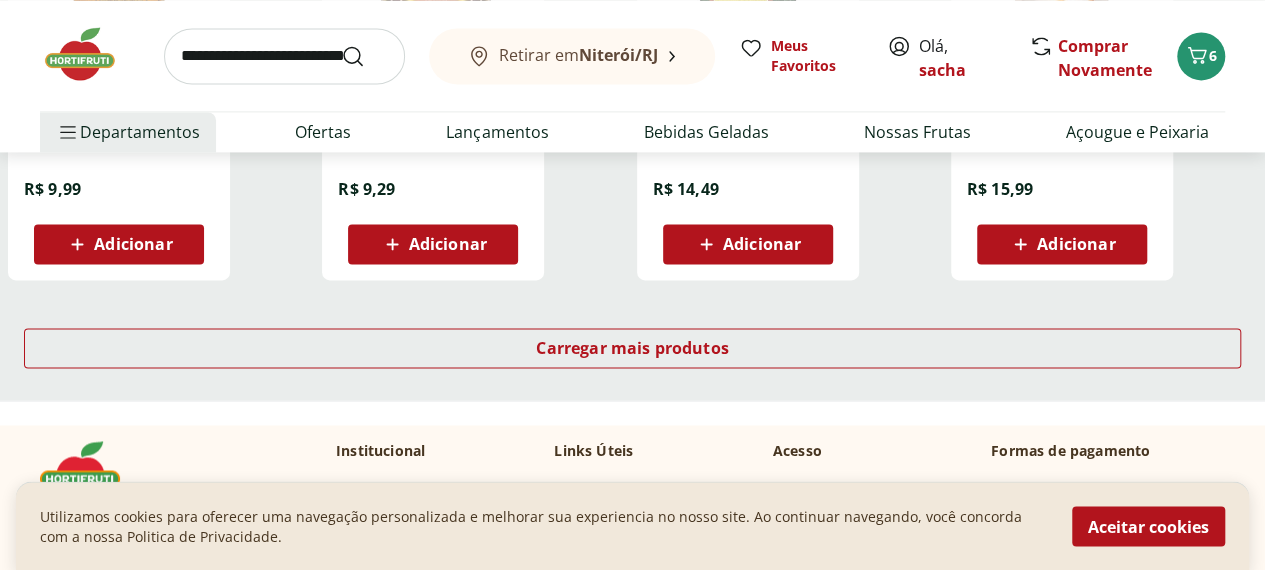 scroll, scrollTop: 1300, scrollLeft: 0, axis: vertical 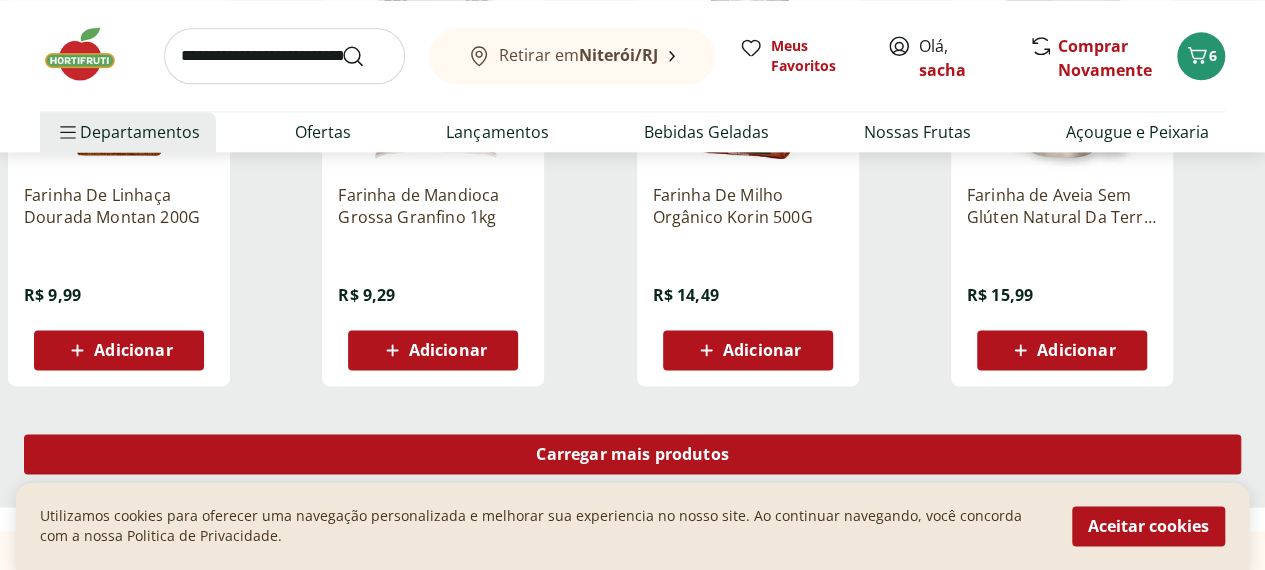 click on "Carregar mais produtos" at bounding box center (632, 454) 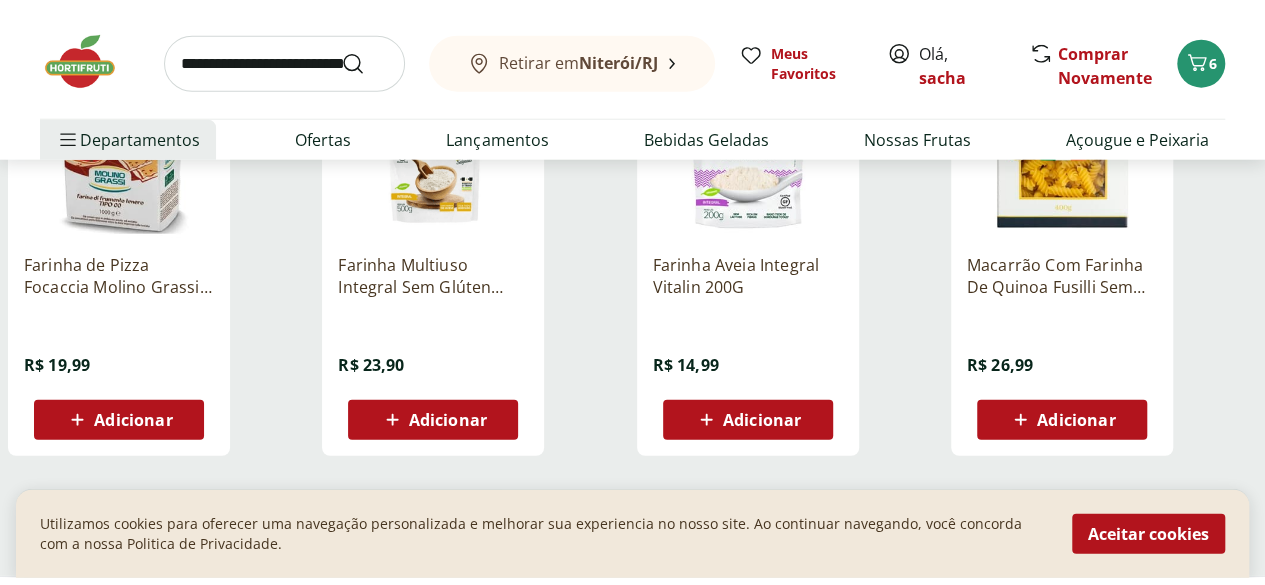 scroll, scrollTop: 2800, scrollLeft: 0, axis: vertical 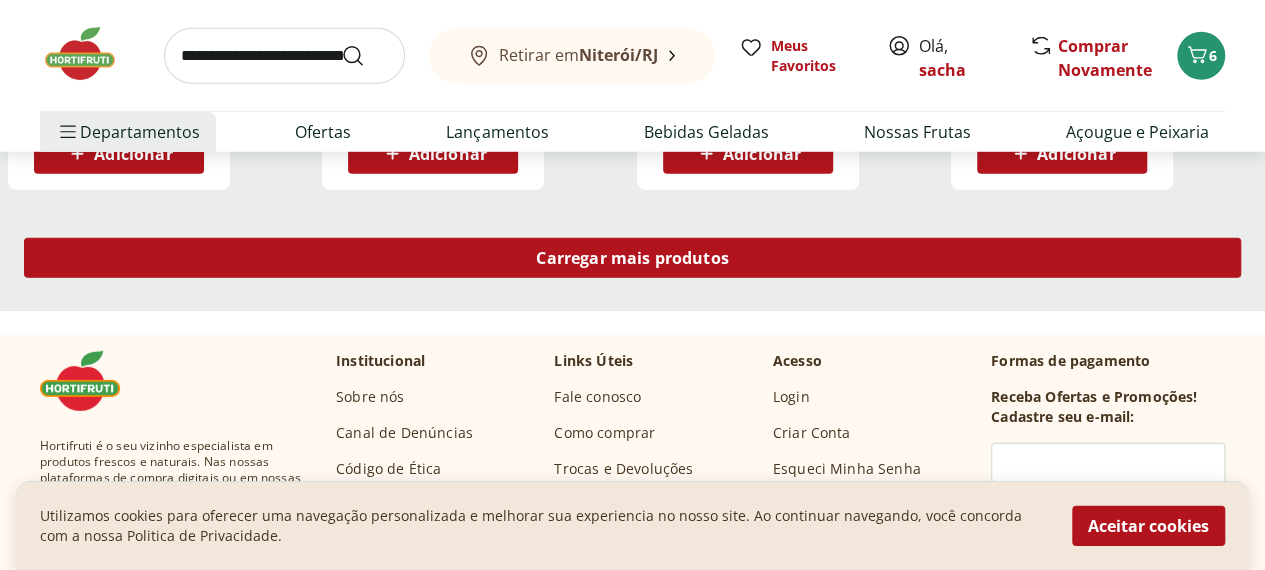 click on "Carregar mais produtos" at bounding box center (632, 258) 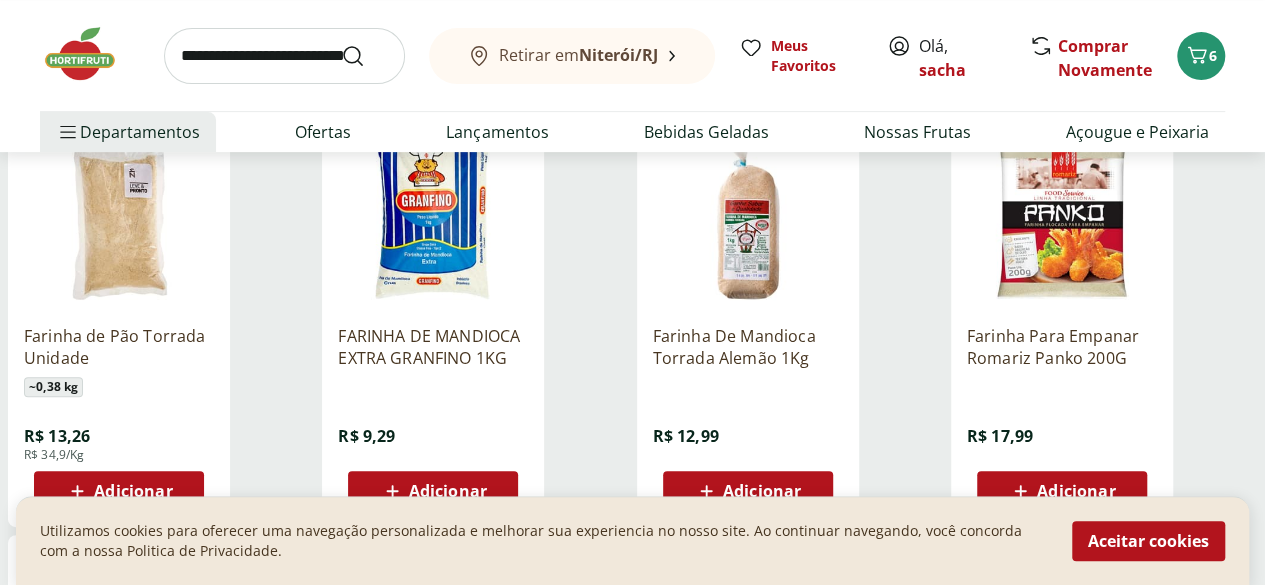 scroll, scrollTop: 0, scrollLeft: 0, axis: both 